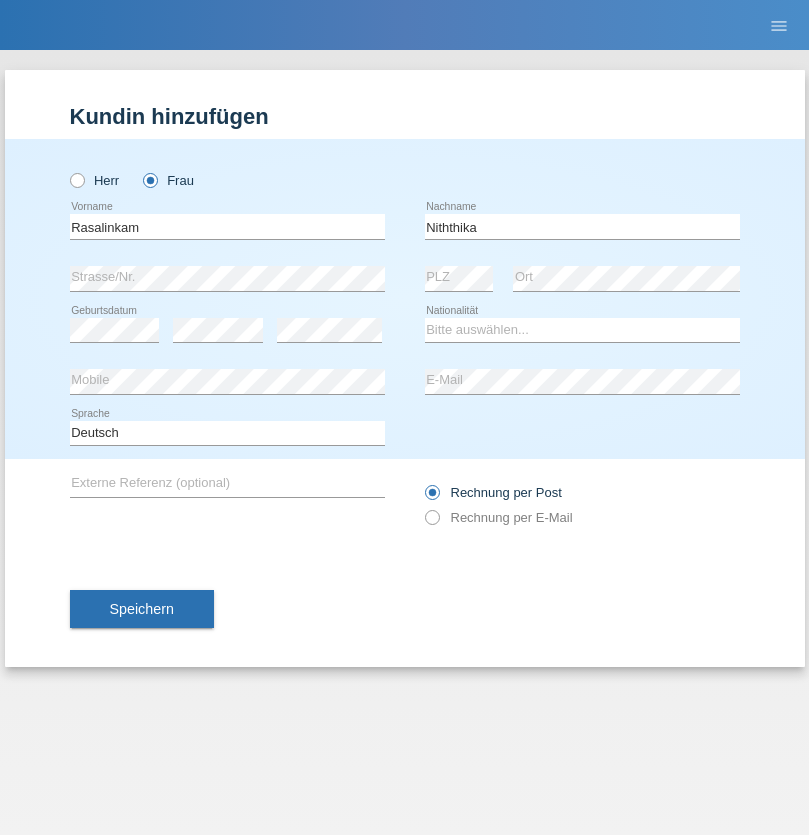 scroll, scrollTop: 0, scrollLeft: 0, axis: both 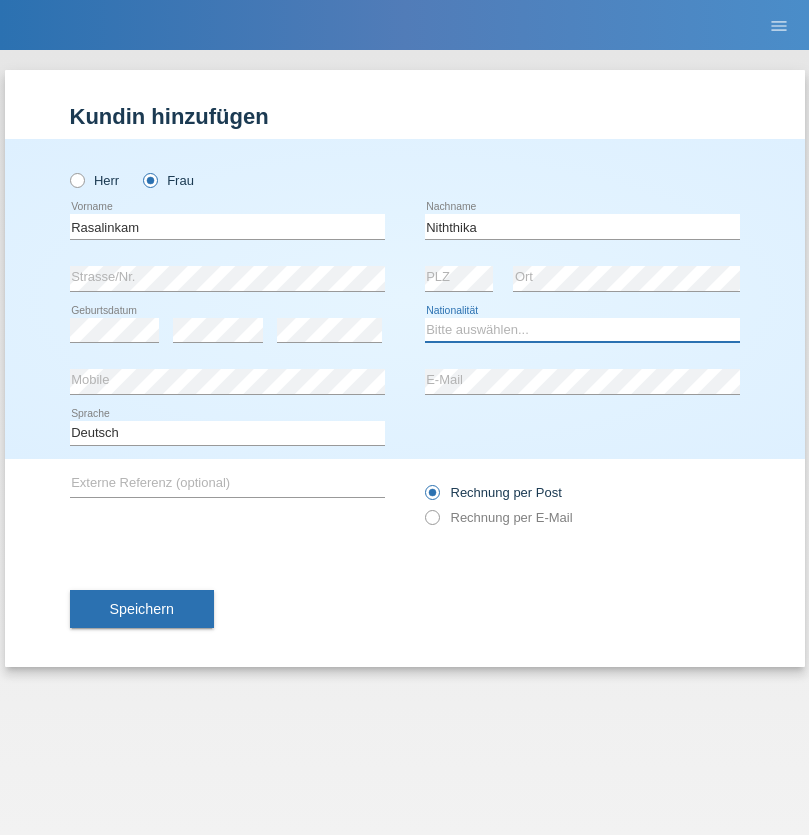 select on "LK" 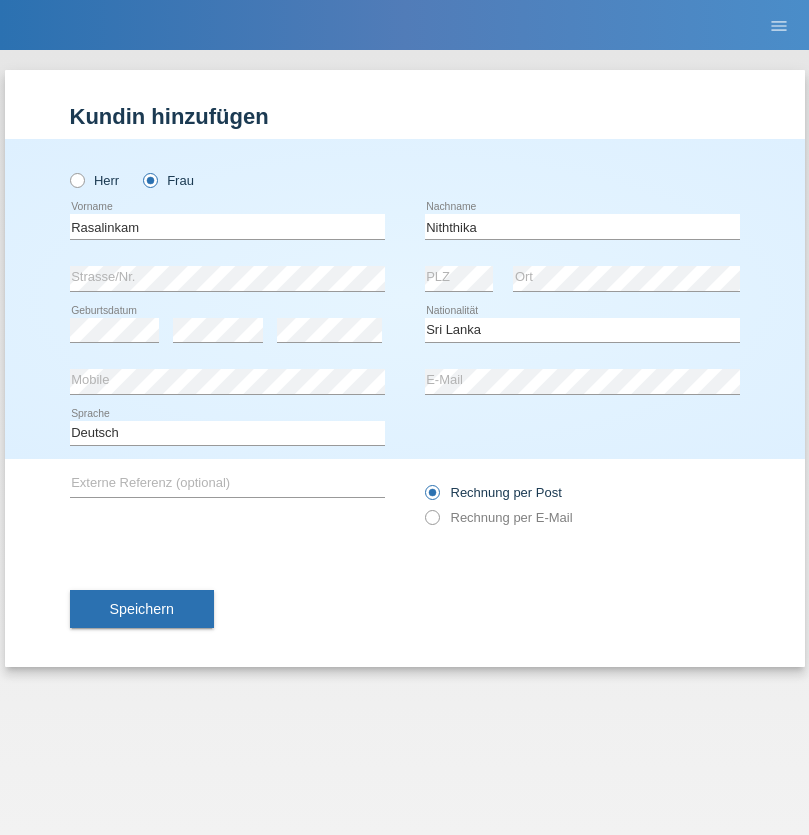 select on "C" 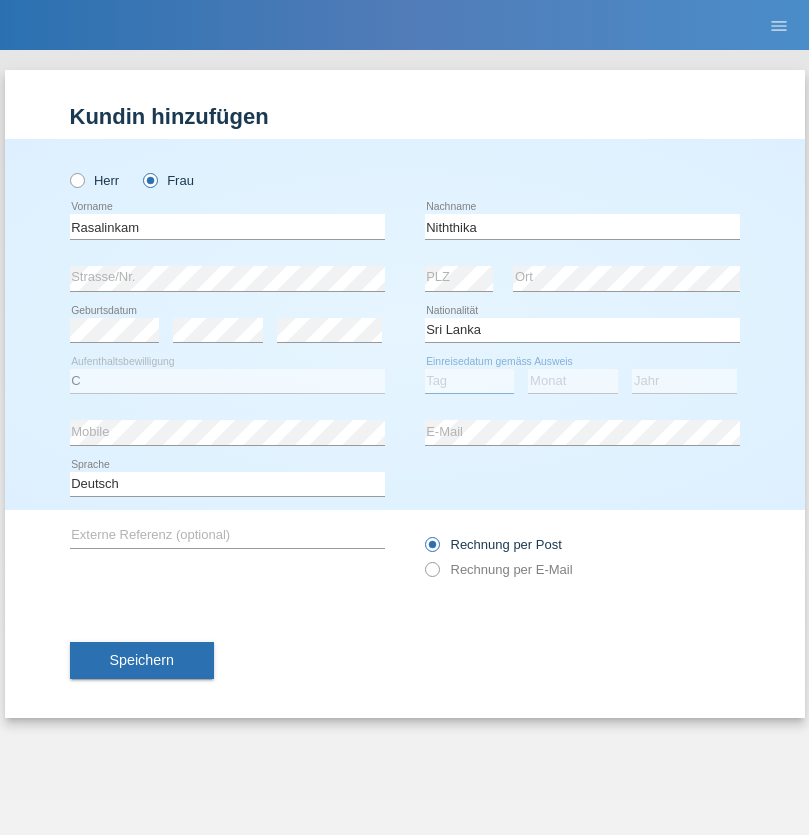 select on "03" 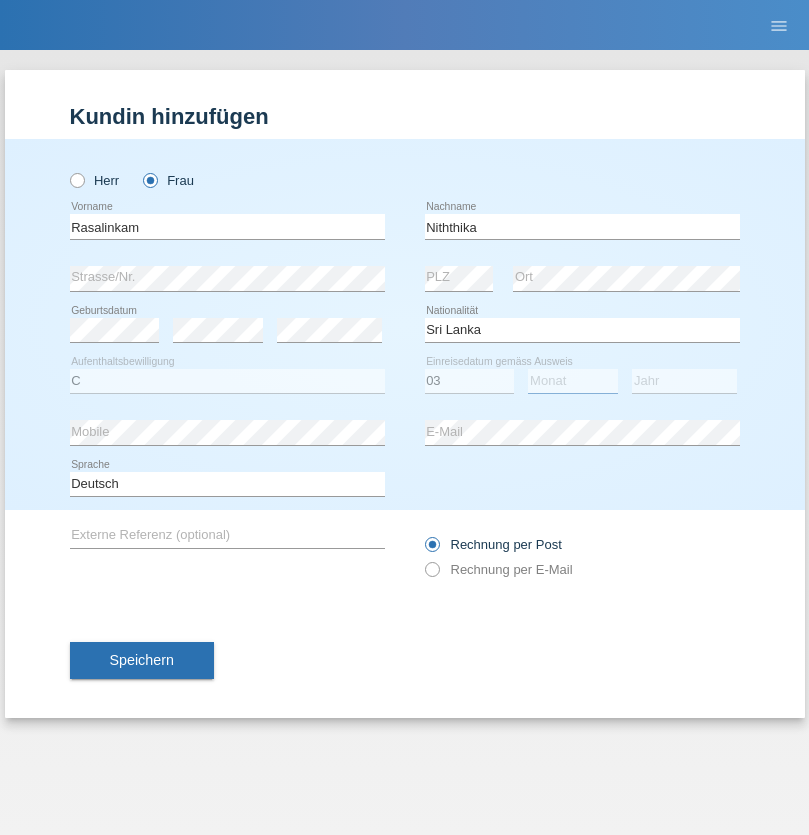 select on "08" 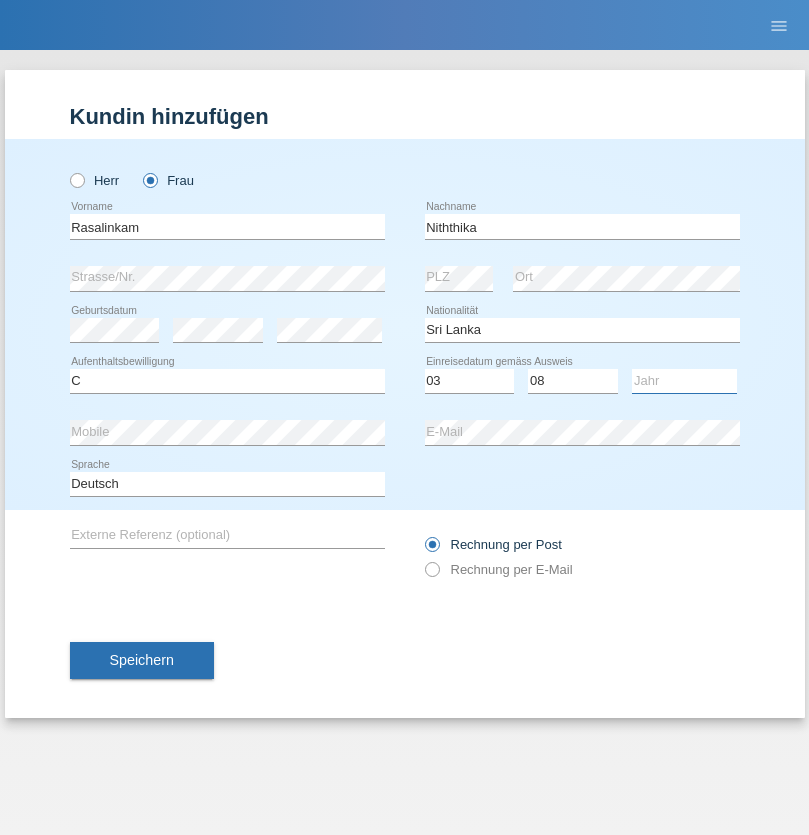 select on "2021" 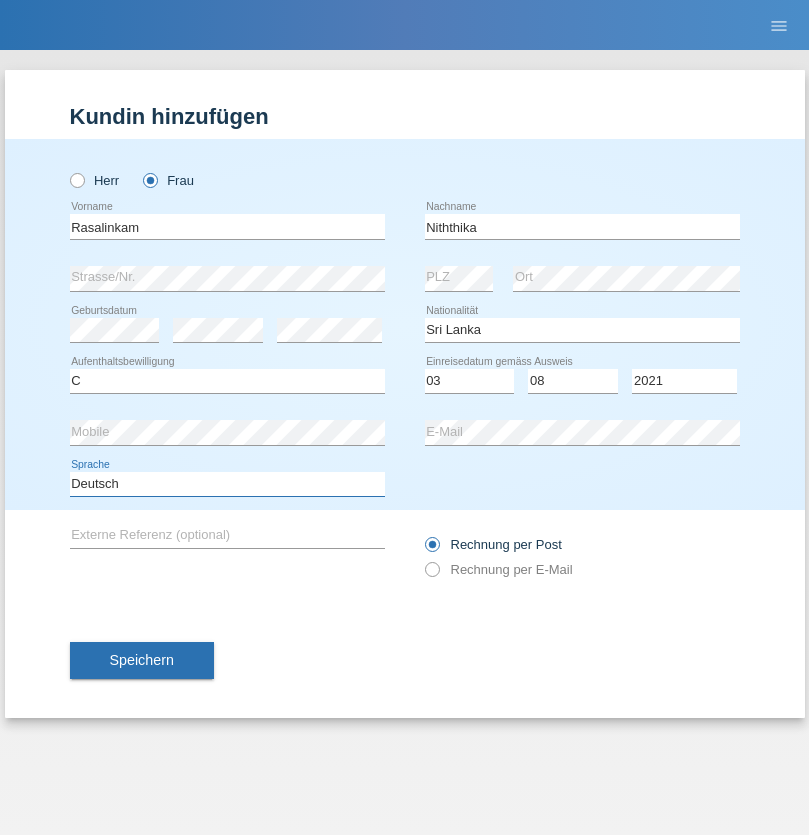 select on "en" 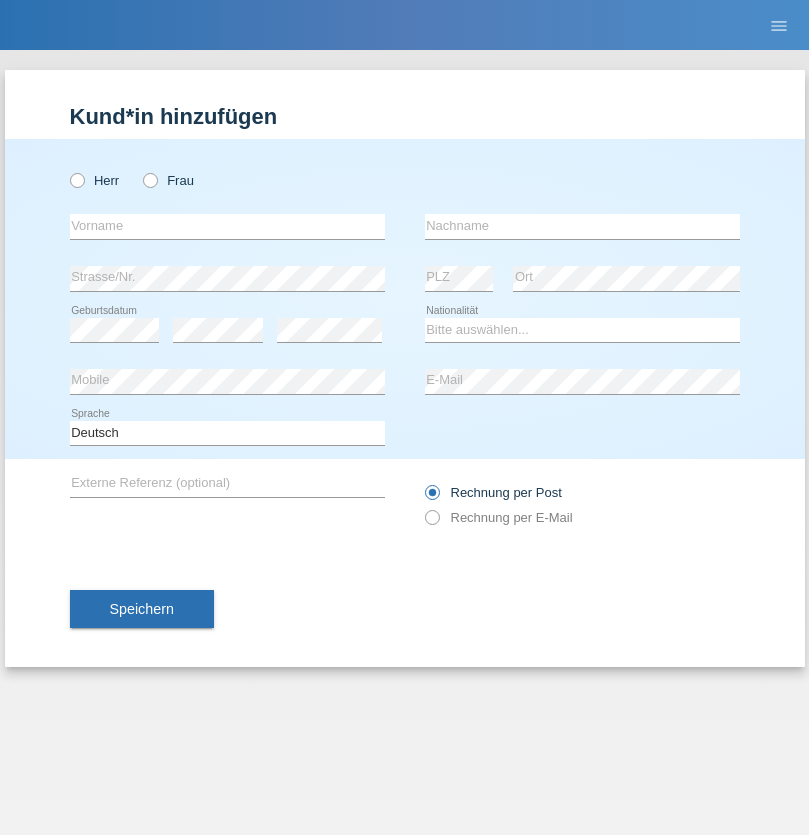 scroll, scrollTop: 0, scrollLeft: 0, axis: both 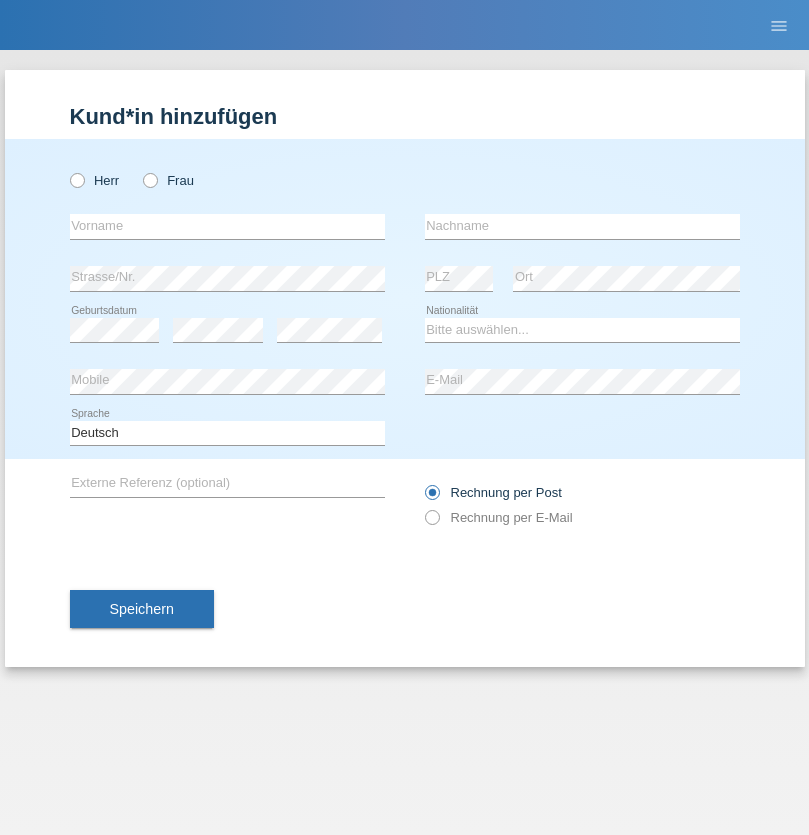 radio on "true" 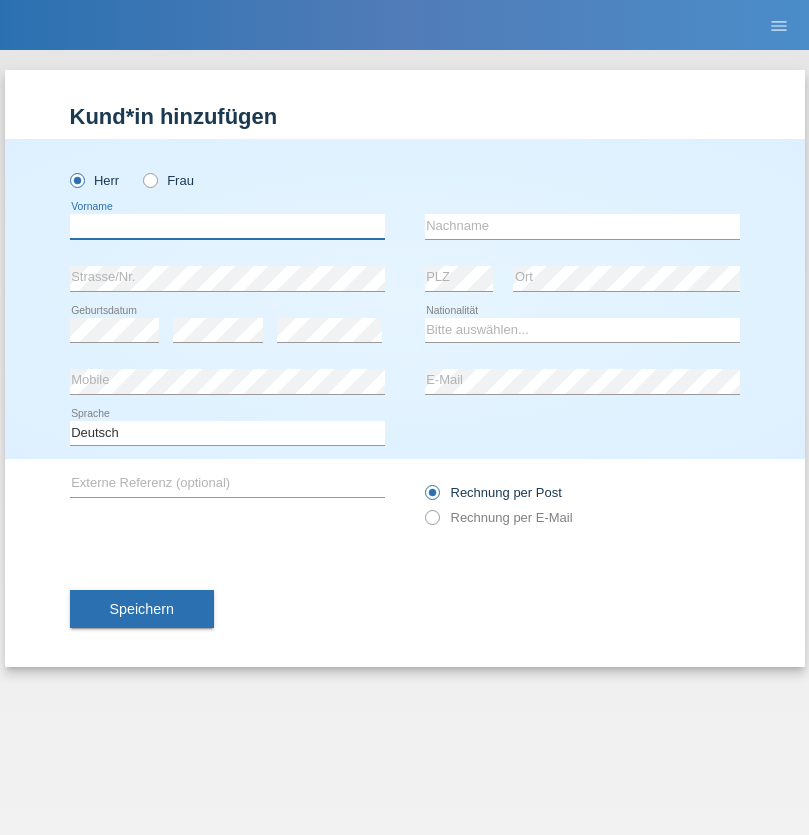 click at bounding box center [227, 226] 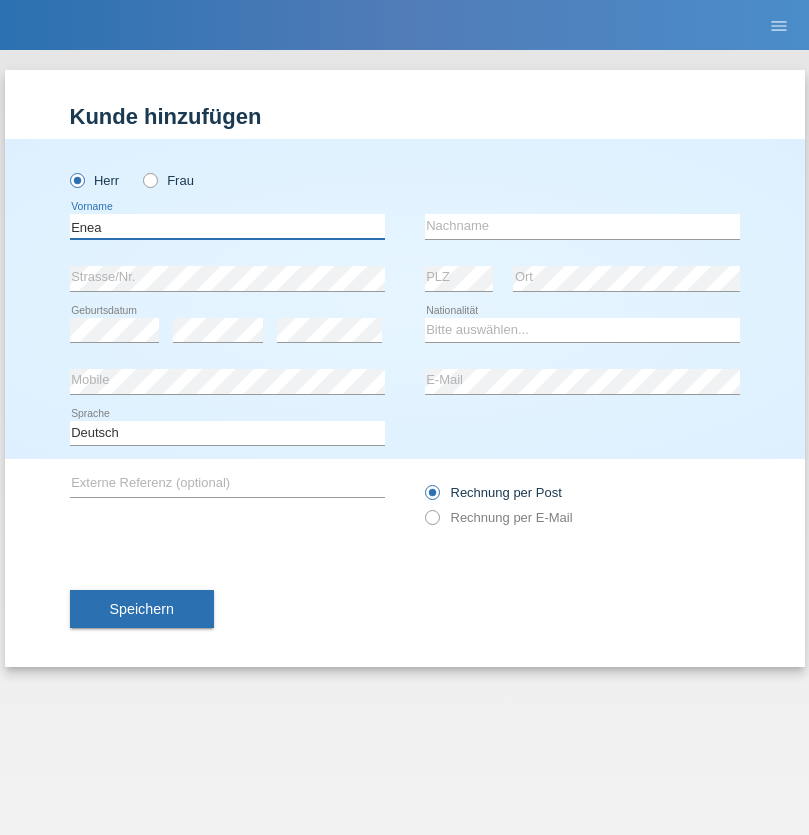 type on "Enea" 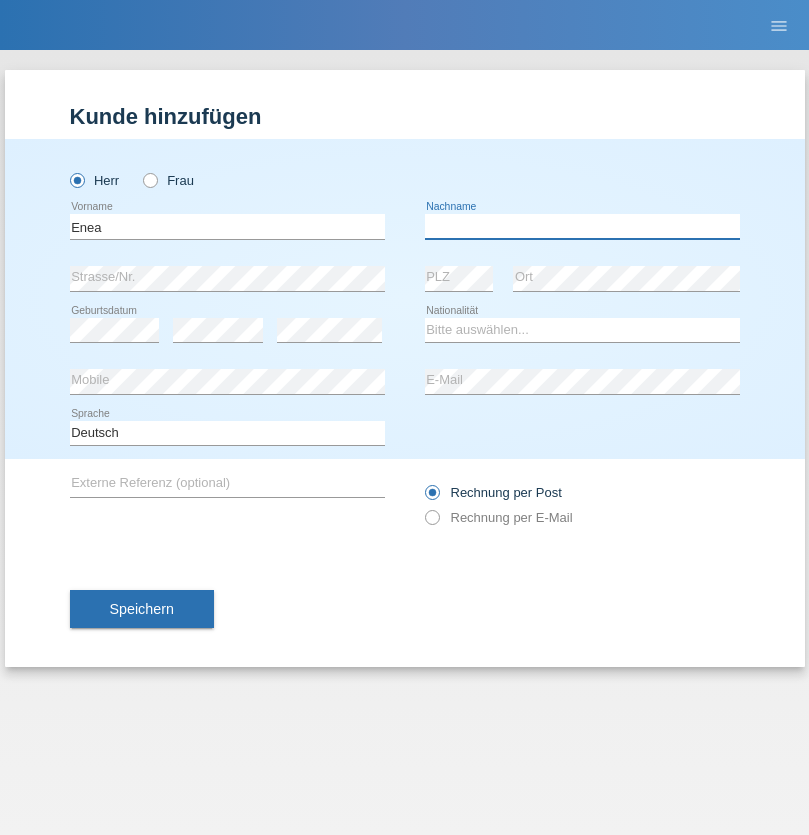 click at bounding box center (582, 226) 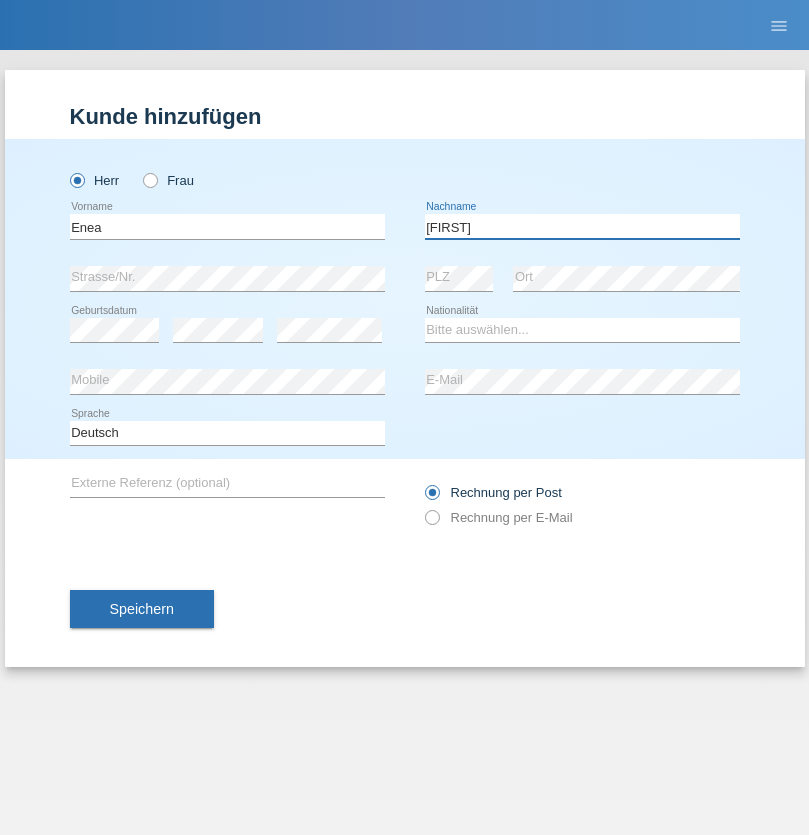 type on "[FIRST]" 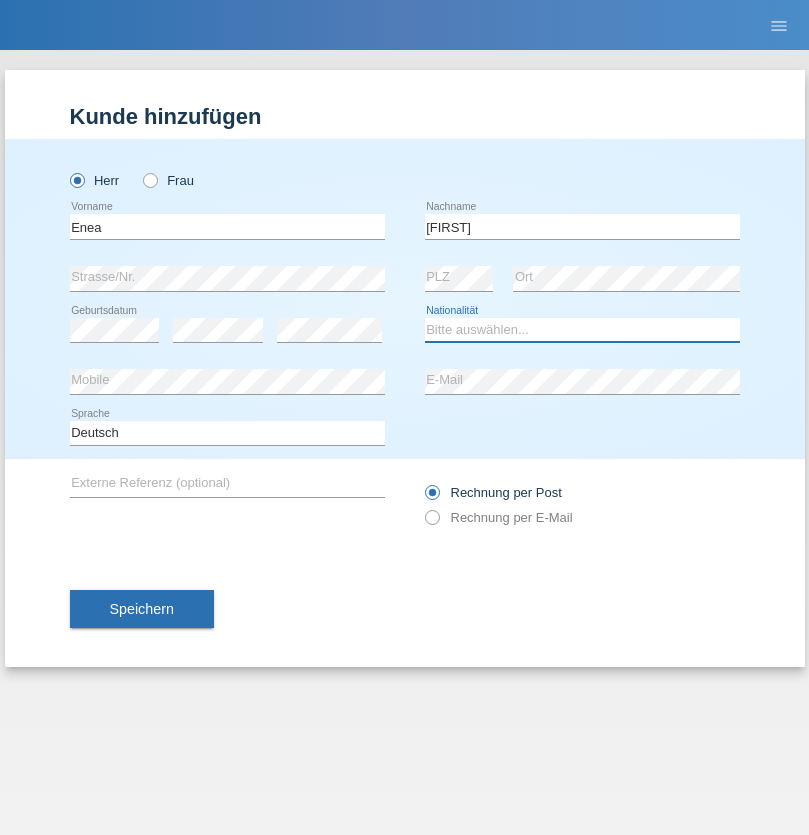 select on "OM" 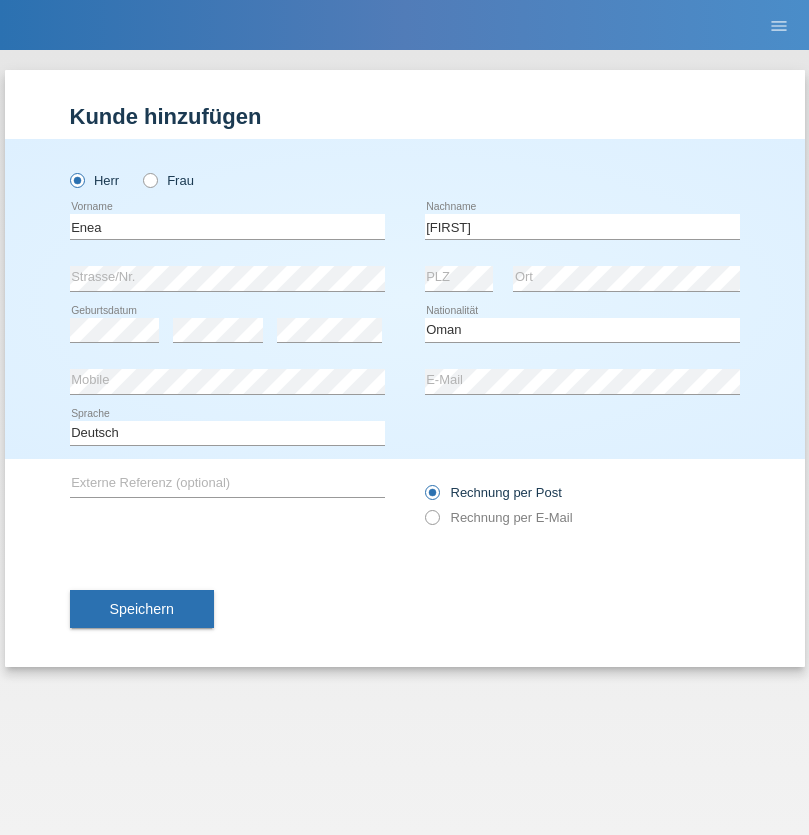 select on "C" 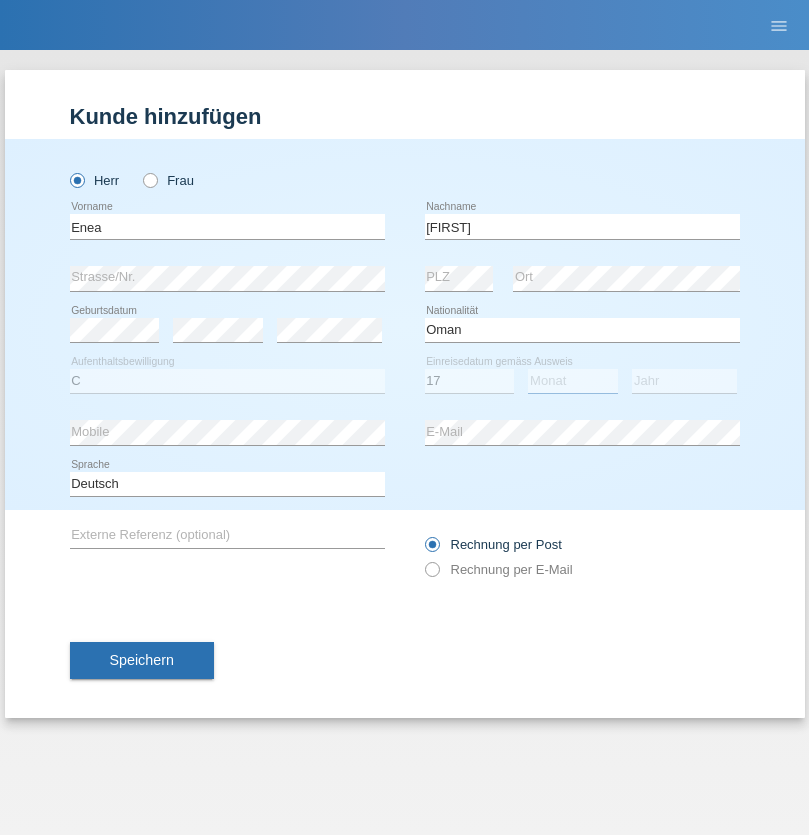 select on "06" 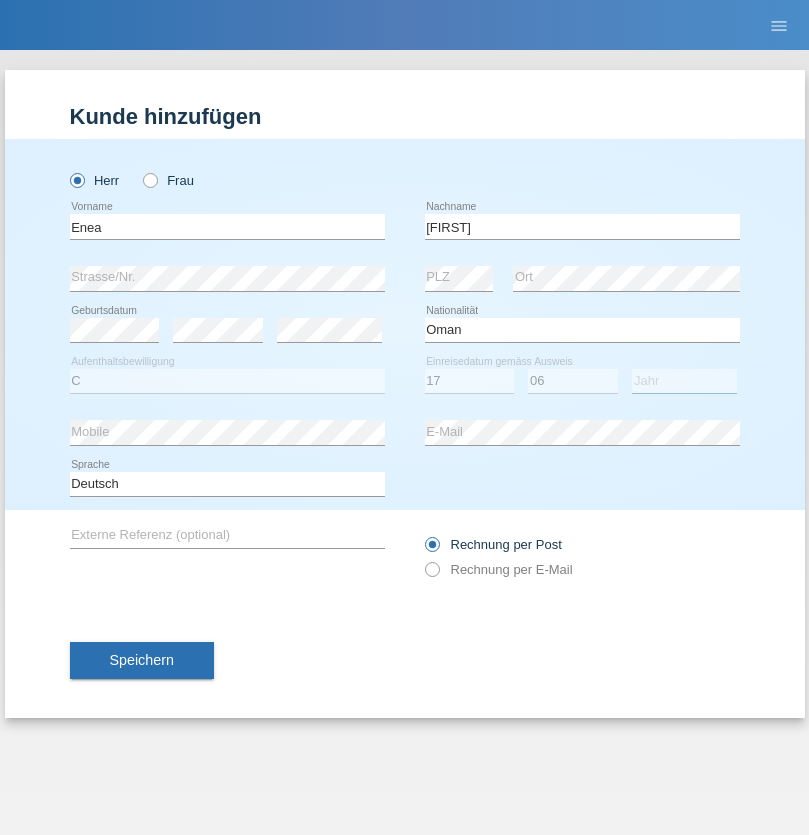 select on "2021" 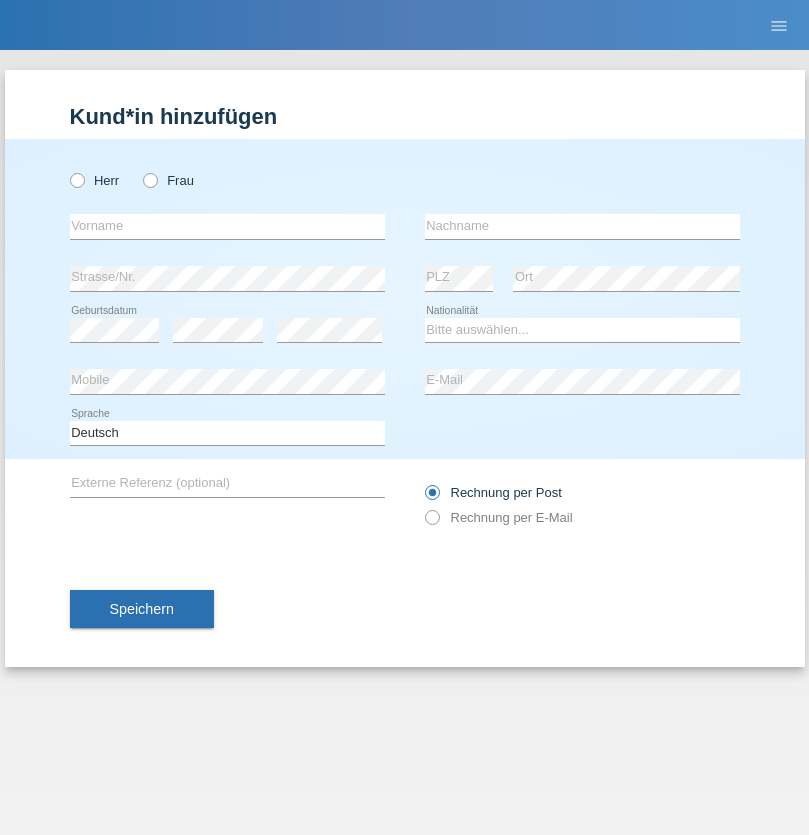 scroll, scrollTop: 0, scrollLeft: 0, axis: both 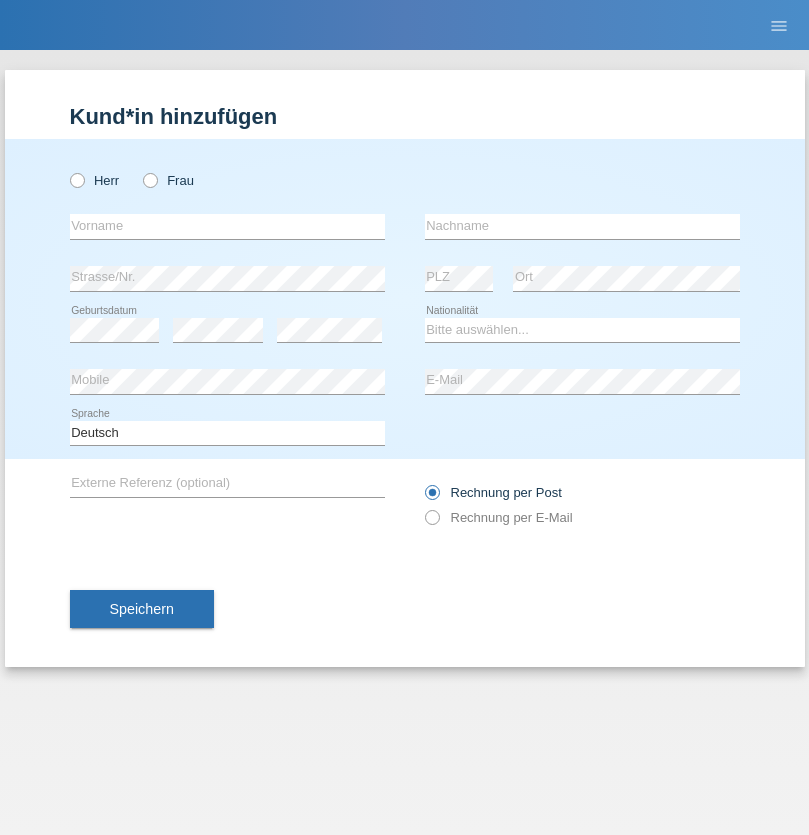 radio on "true" 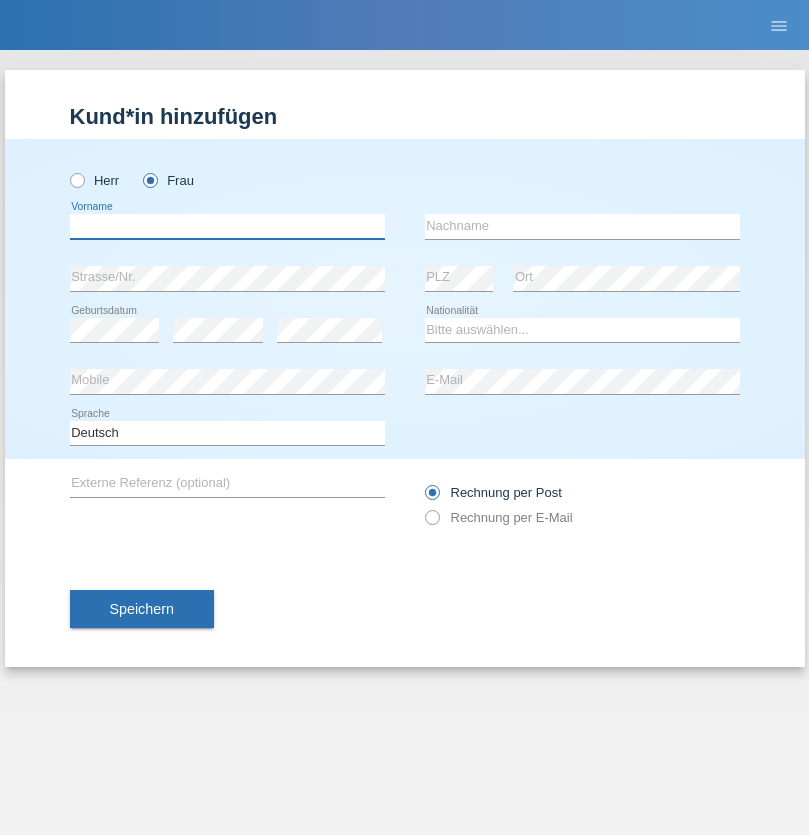 click at bounding box center [227, 226] 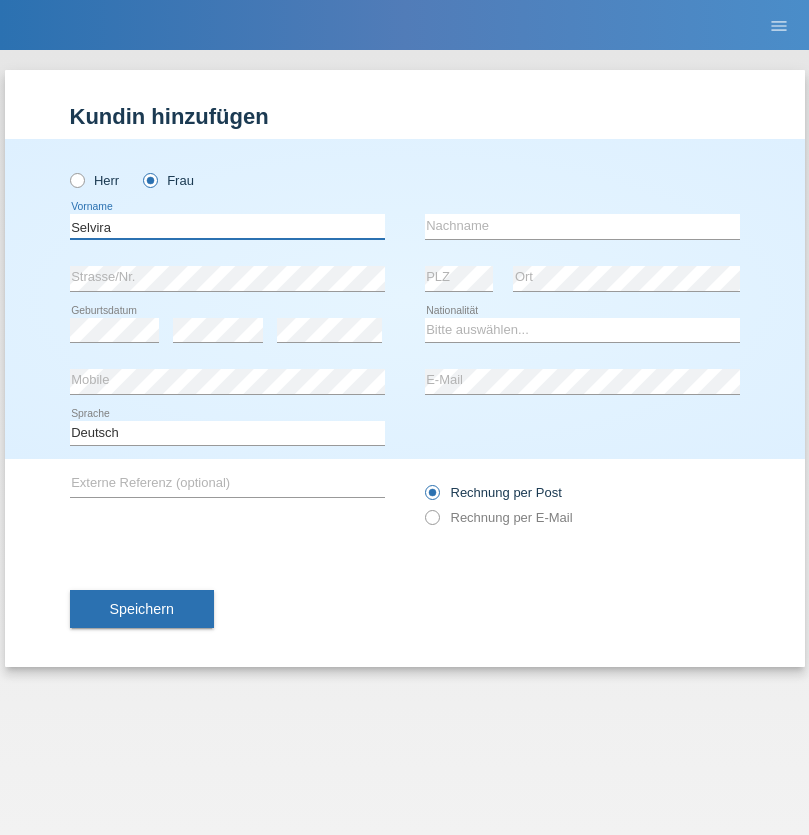 type on "Selvira" 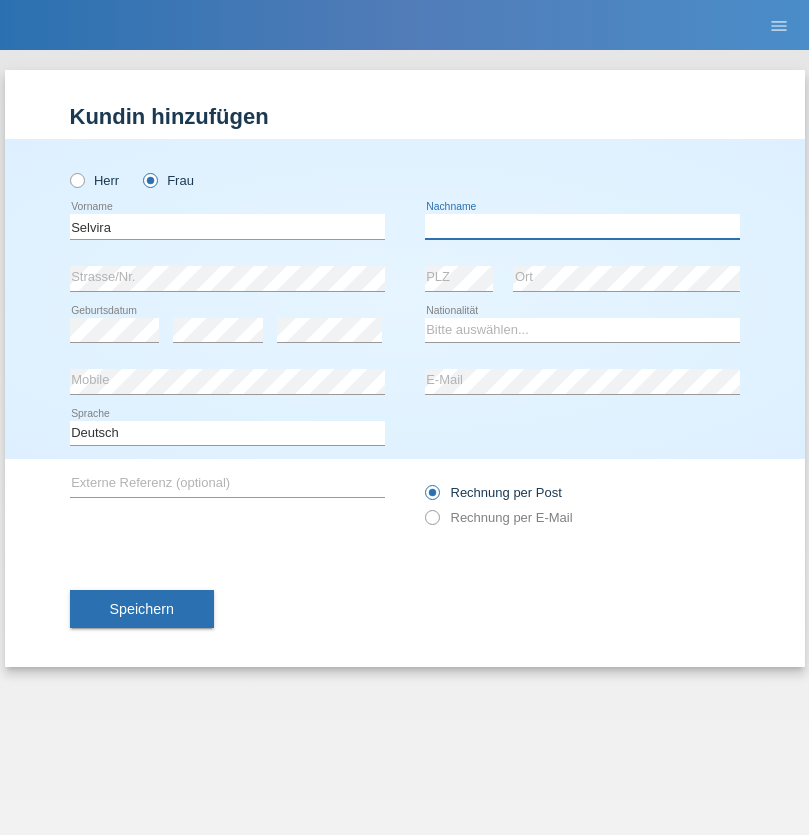 click at bounding box center (582, 226) 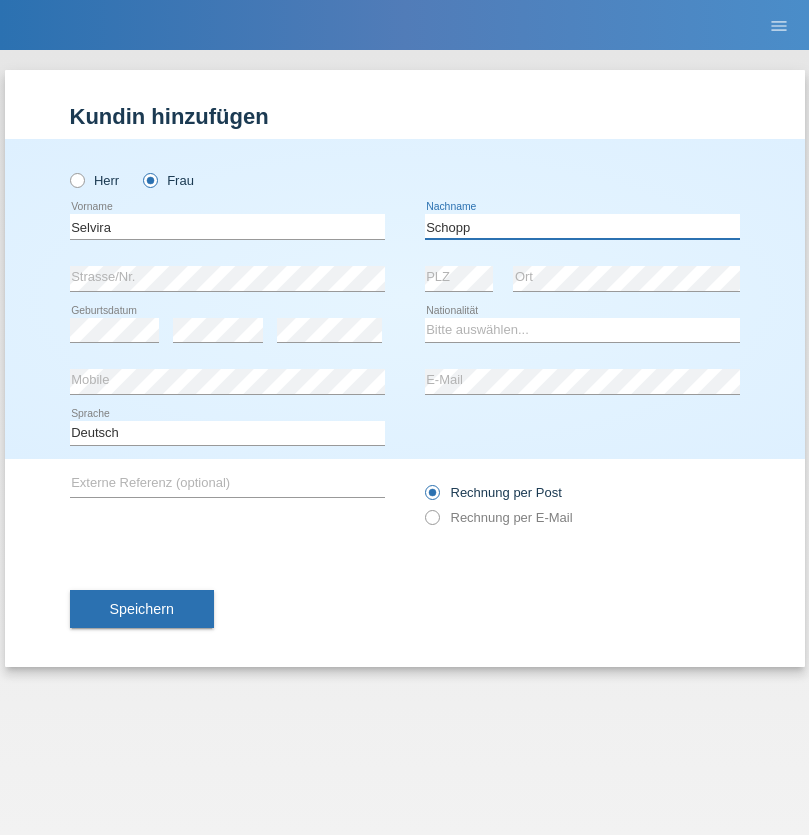 type on "Schopp" 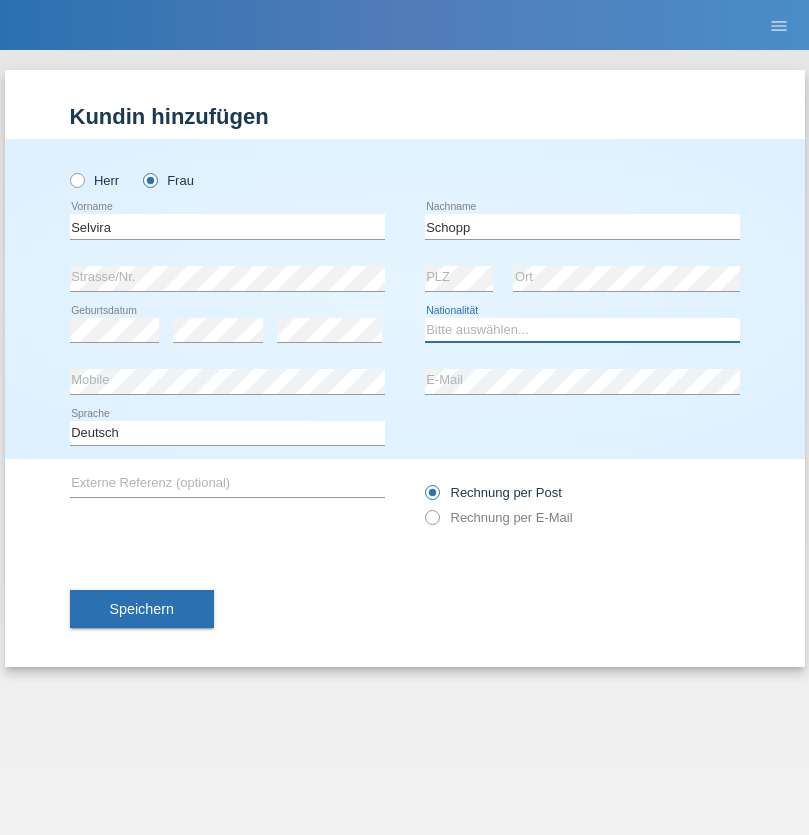 select on "CH" 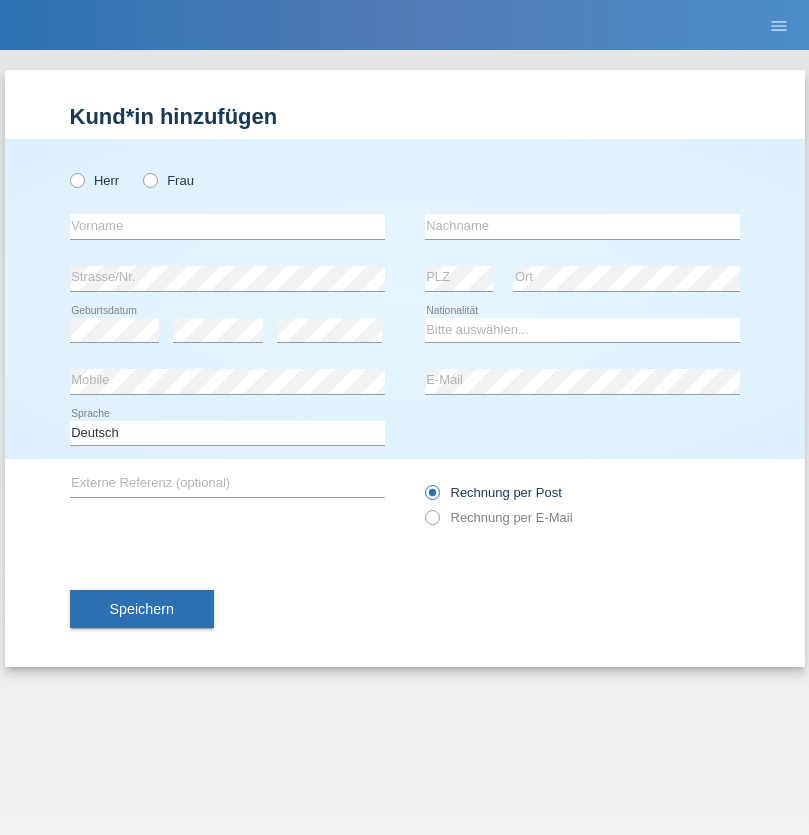 scroll, scrollTop: 0, scrollLeft: 0, axis: both 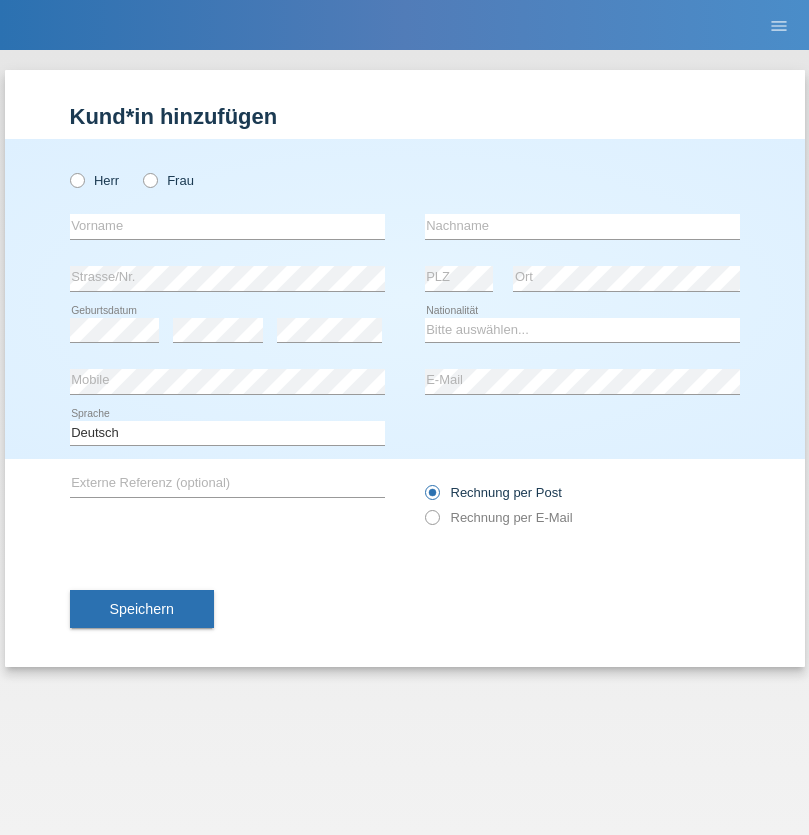 radio on "true" 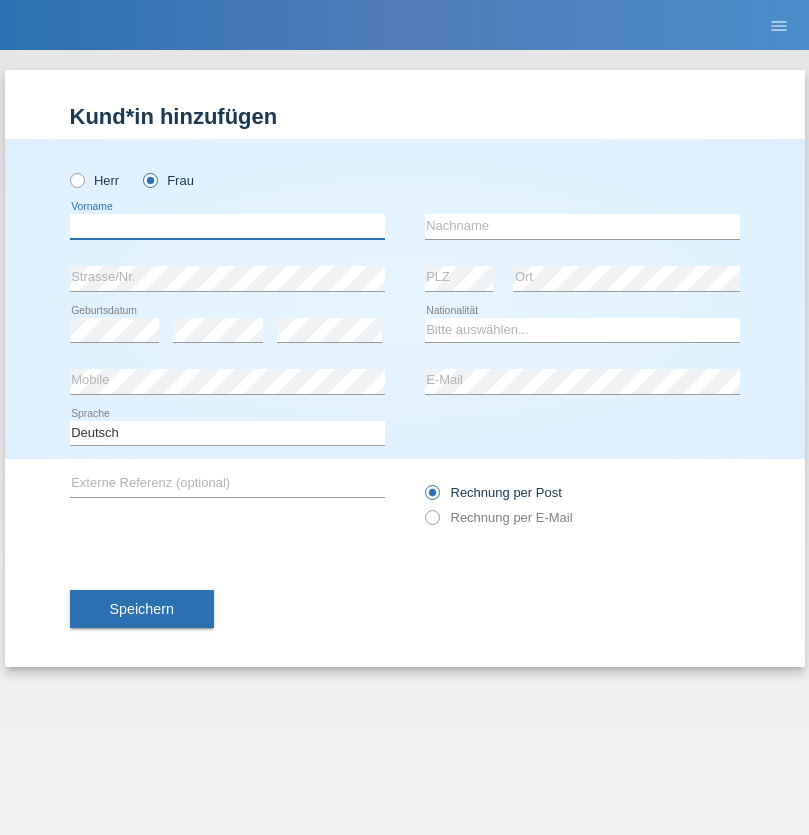 click at bounding box center [227, 226] 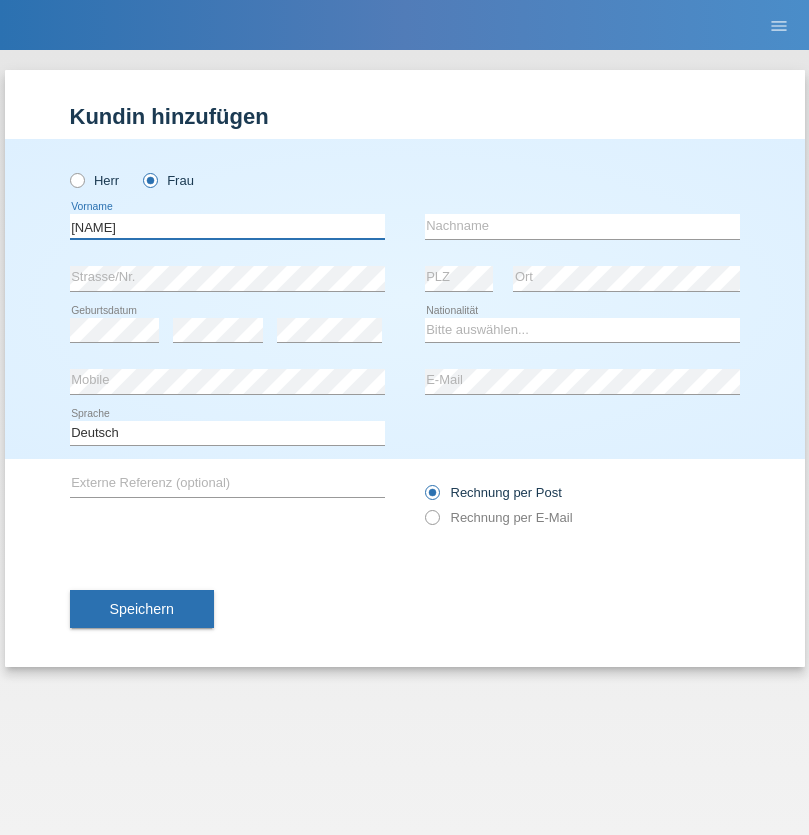 type on "MICHAELA" 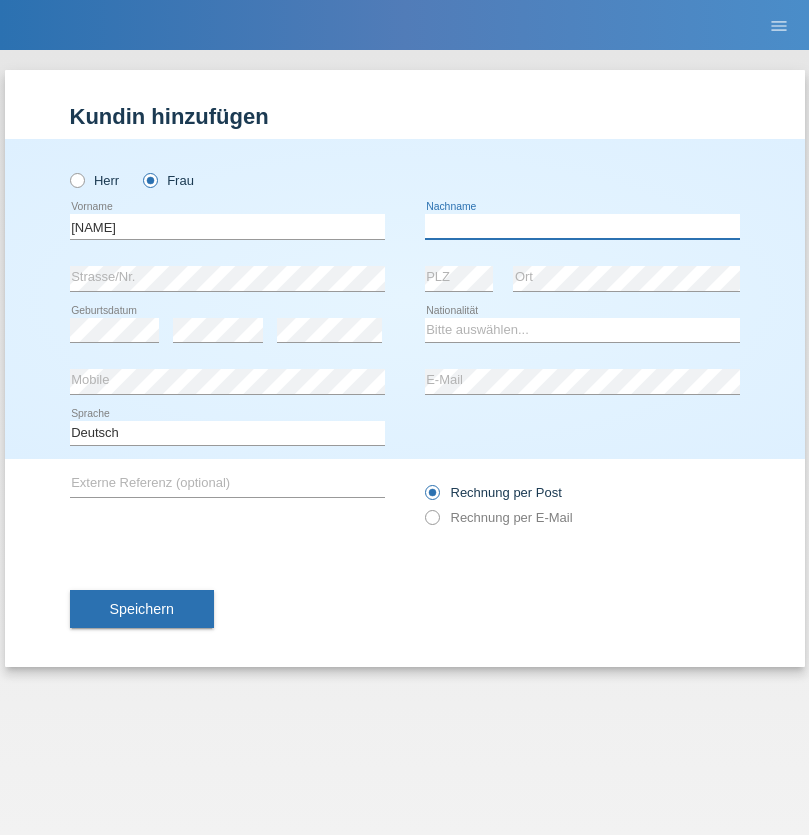 click at bounding box center [582, 226] 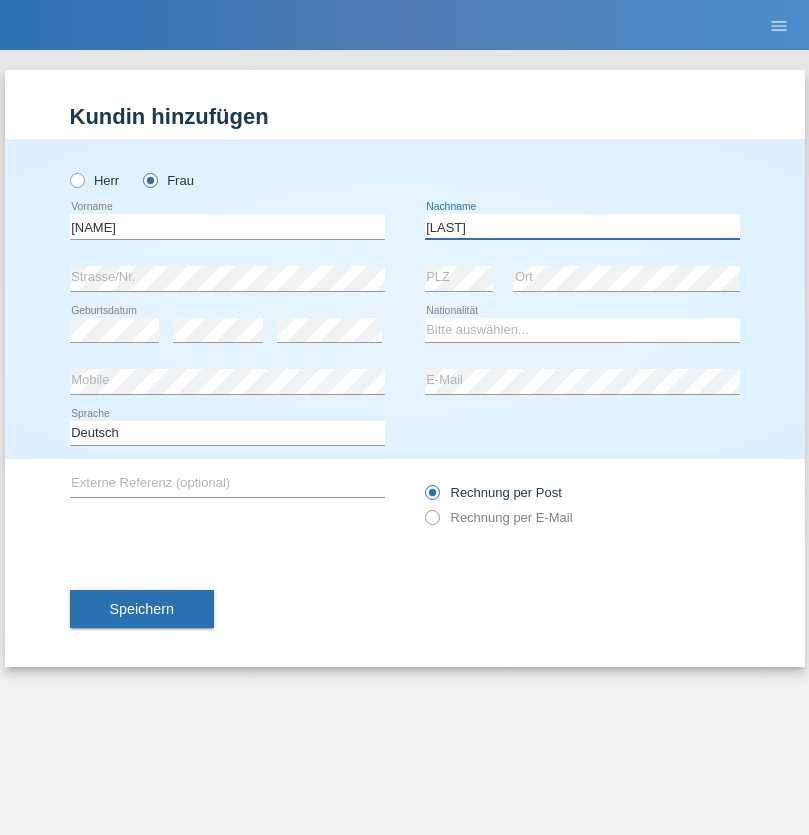 type on "BERNATOVA" 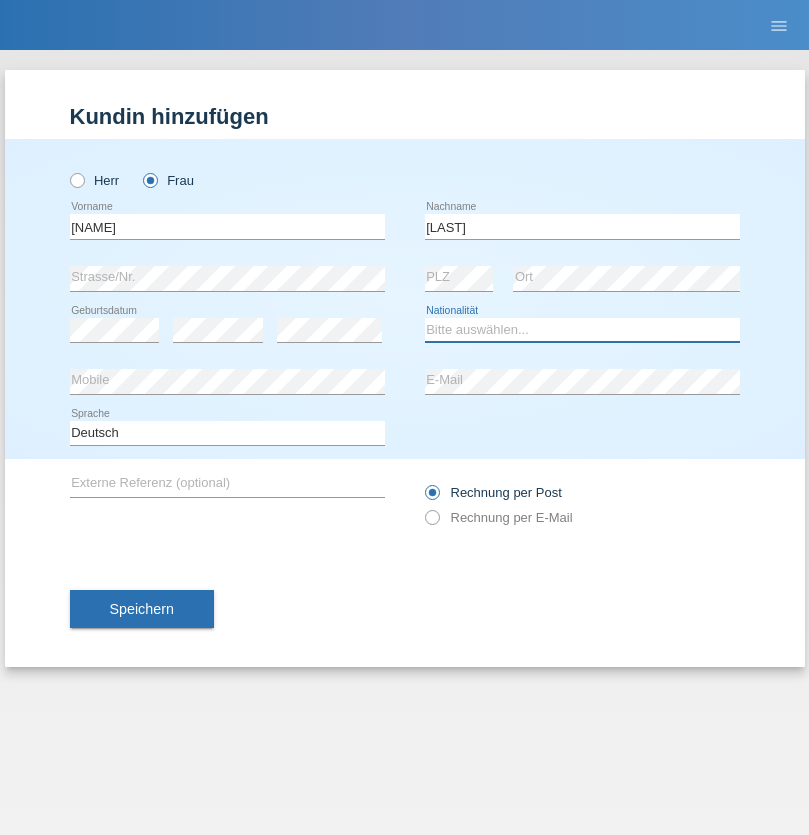 select on "SK" 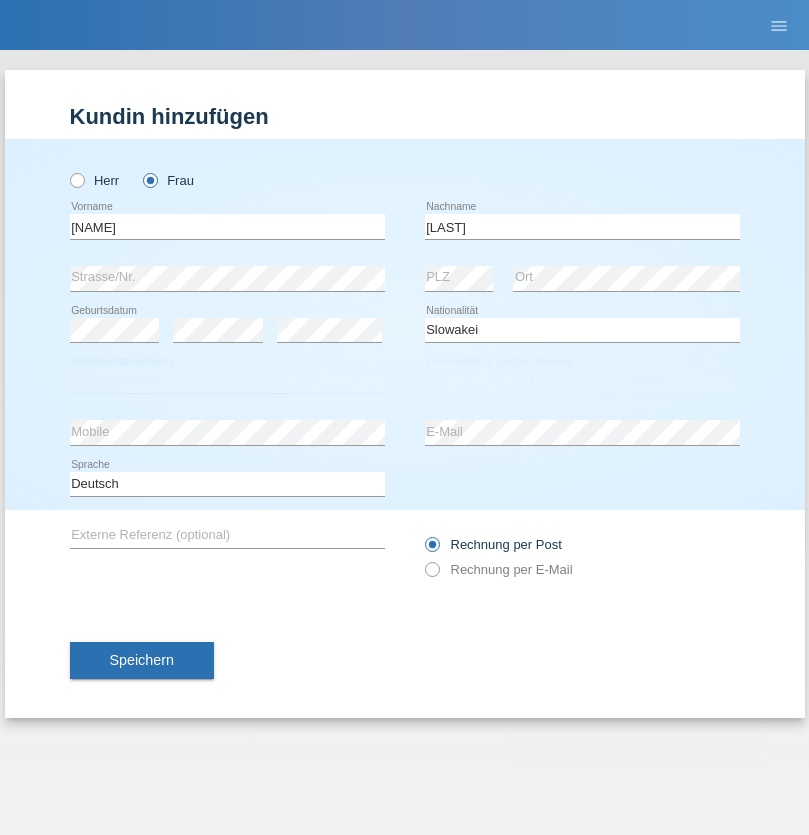 select on "C" 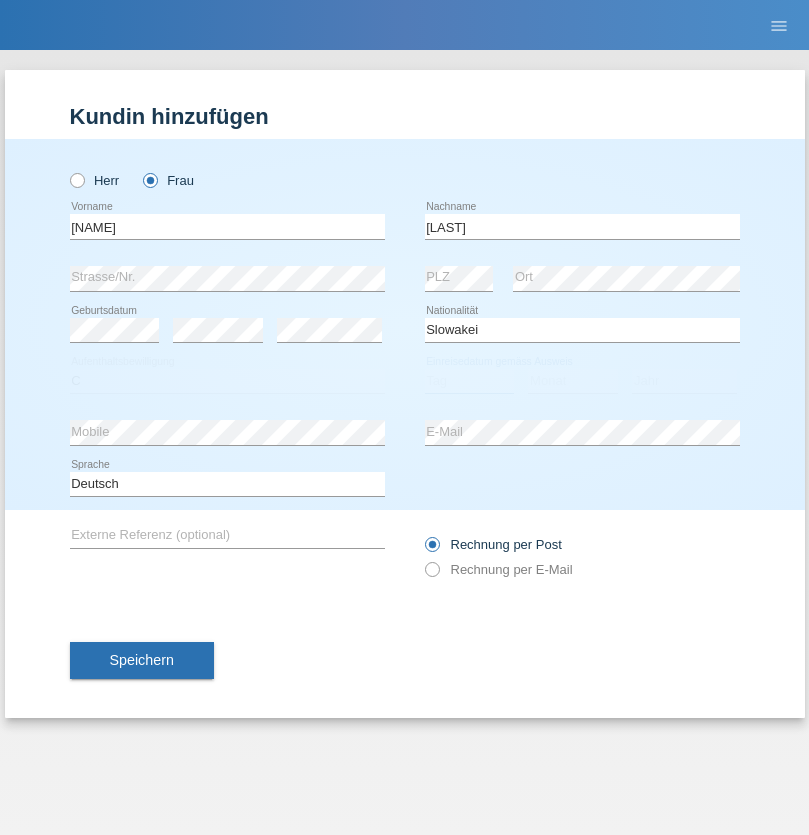 select on "05" 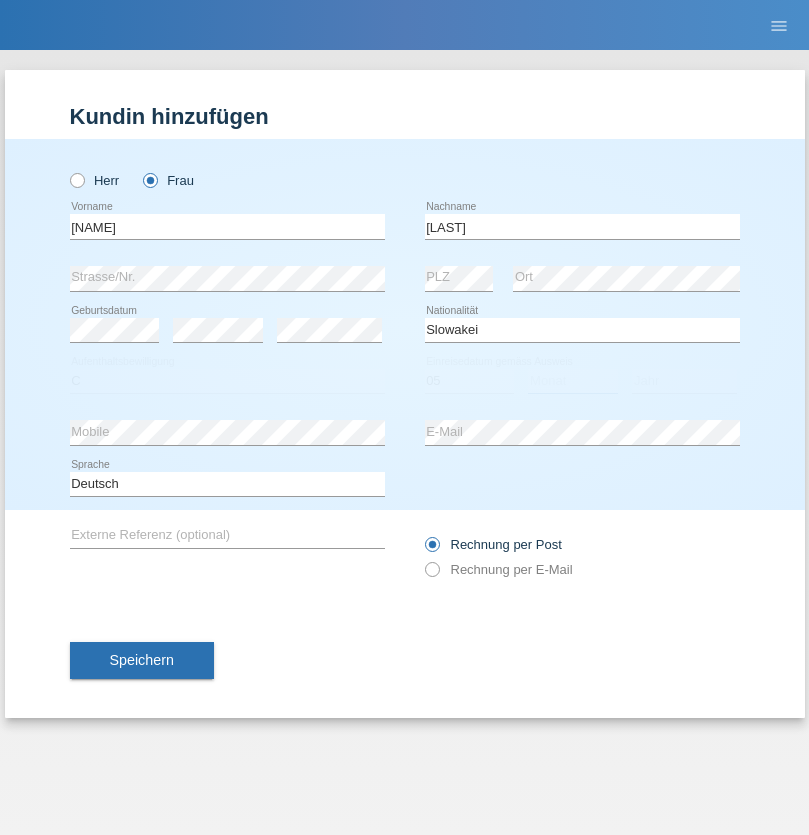 select on "04" 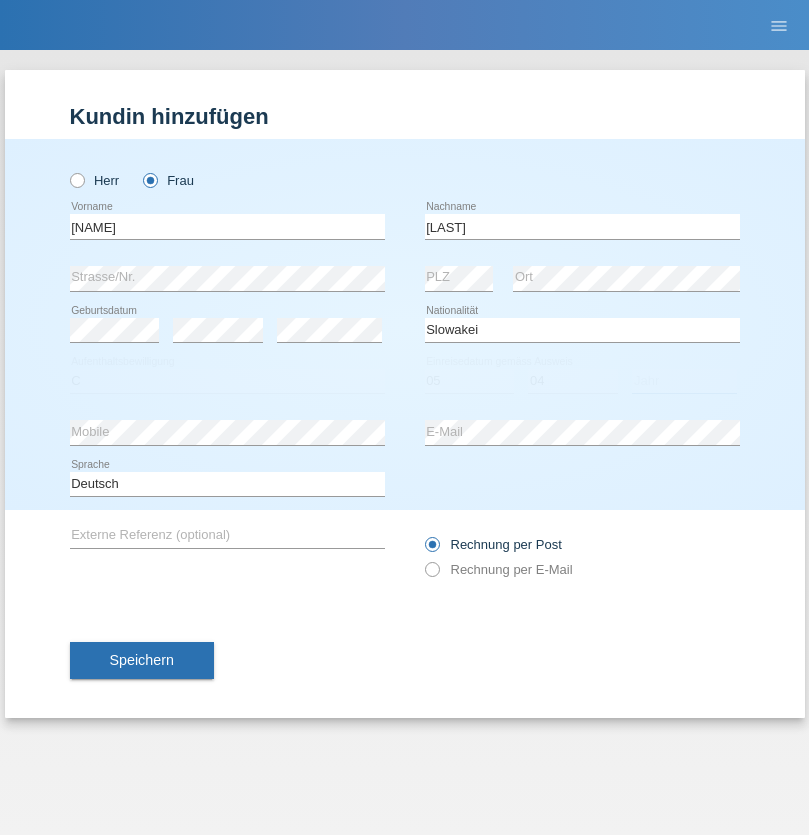 select on "2014" 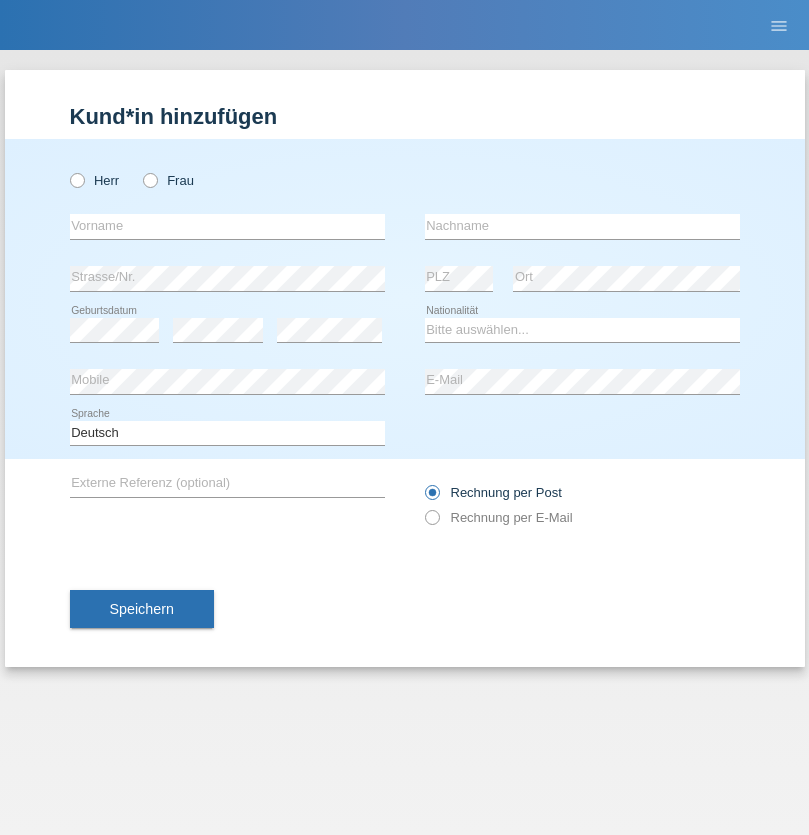 scroll, scrollTop: 0, scrollLeft: 0, axis: both 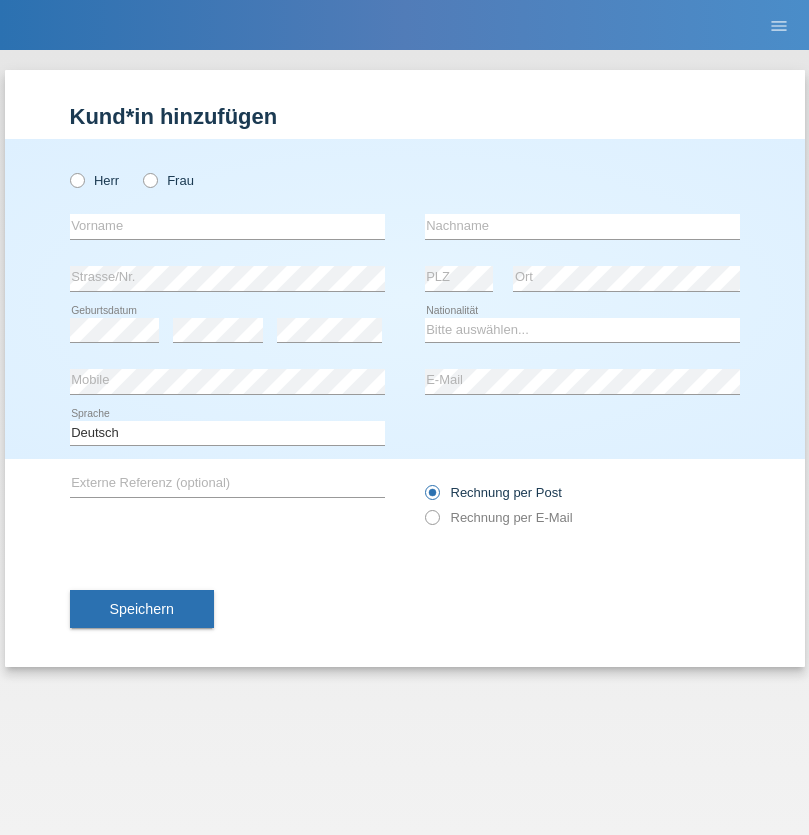 radio on "true" 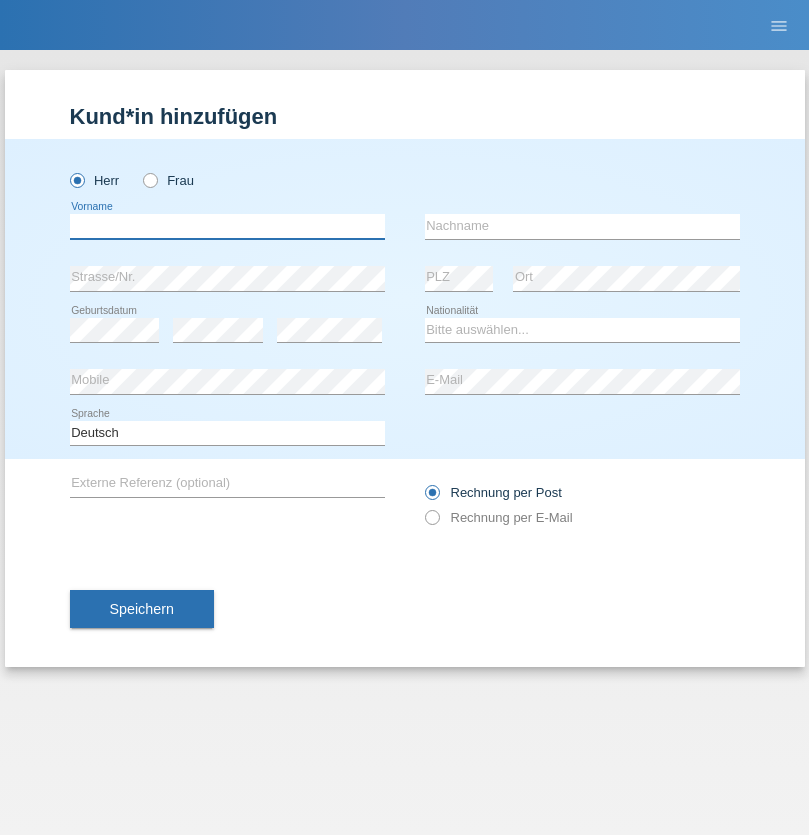 click at bounding box center [227, 226] 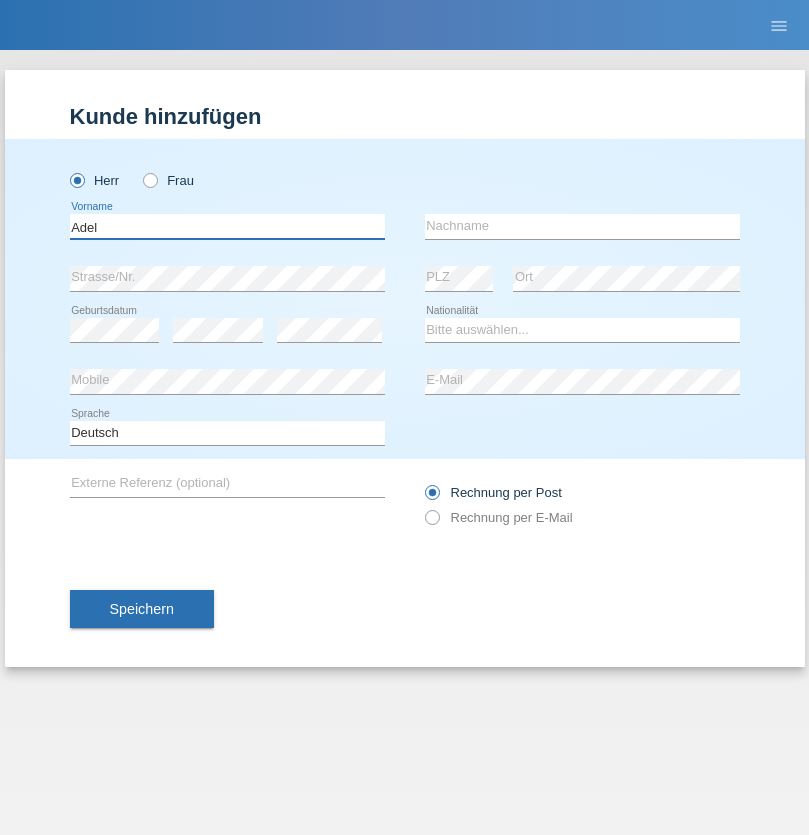 type on "Adel" 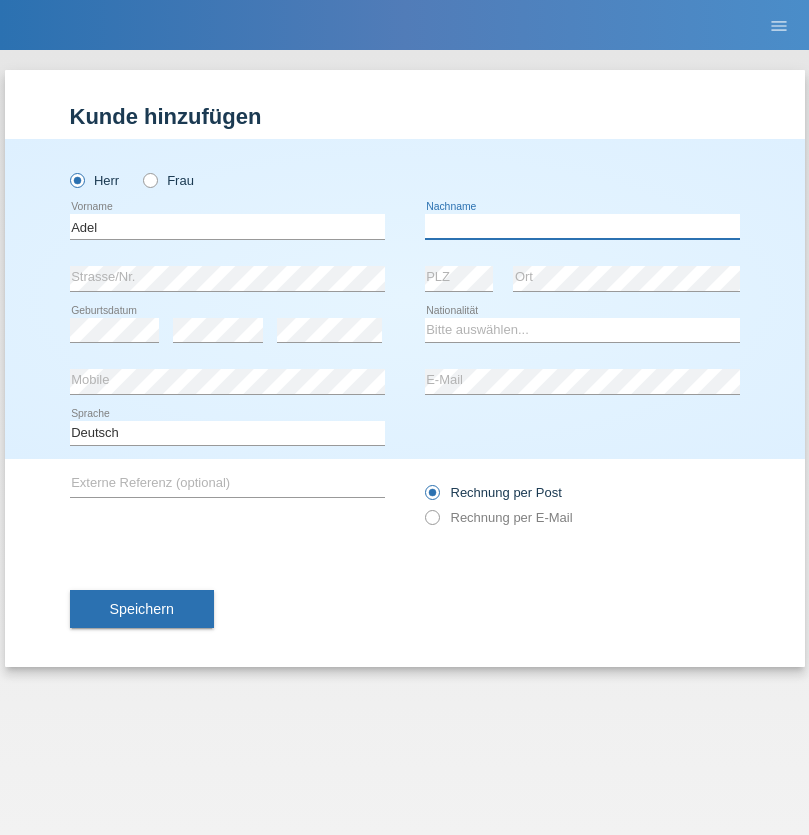 click at bounding box center [582, 226] 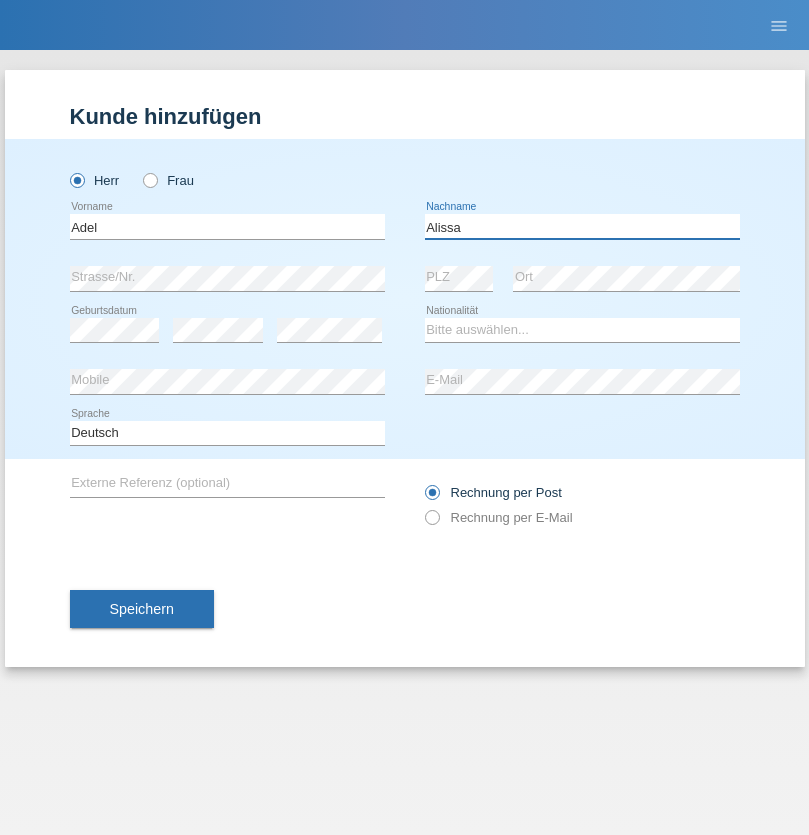 type on "Alissa" 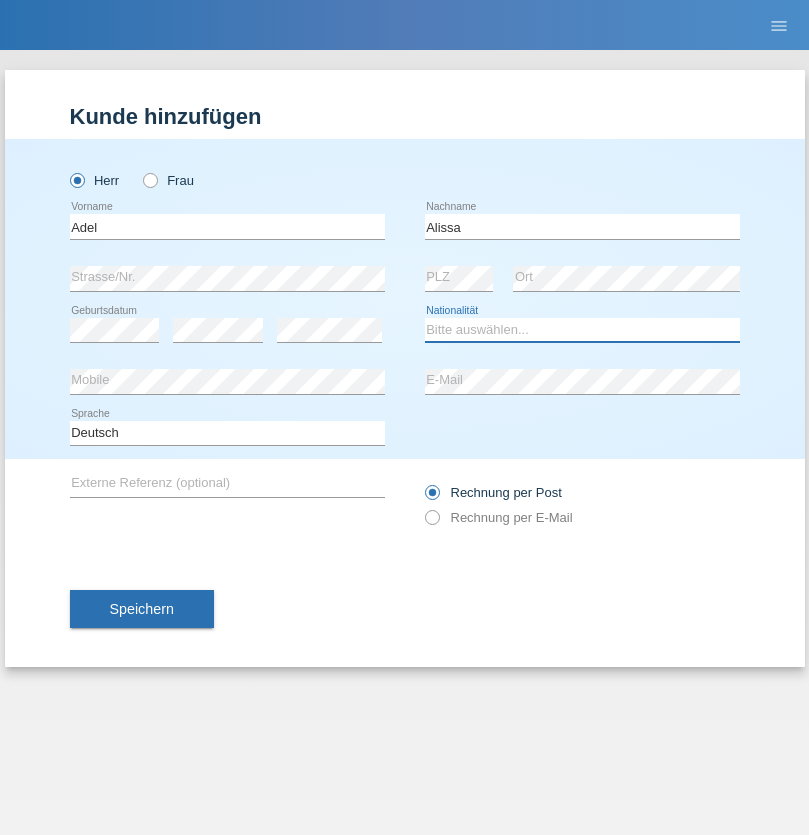 select on "SY" 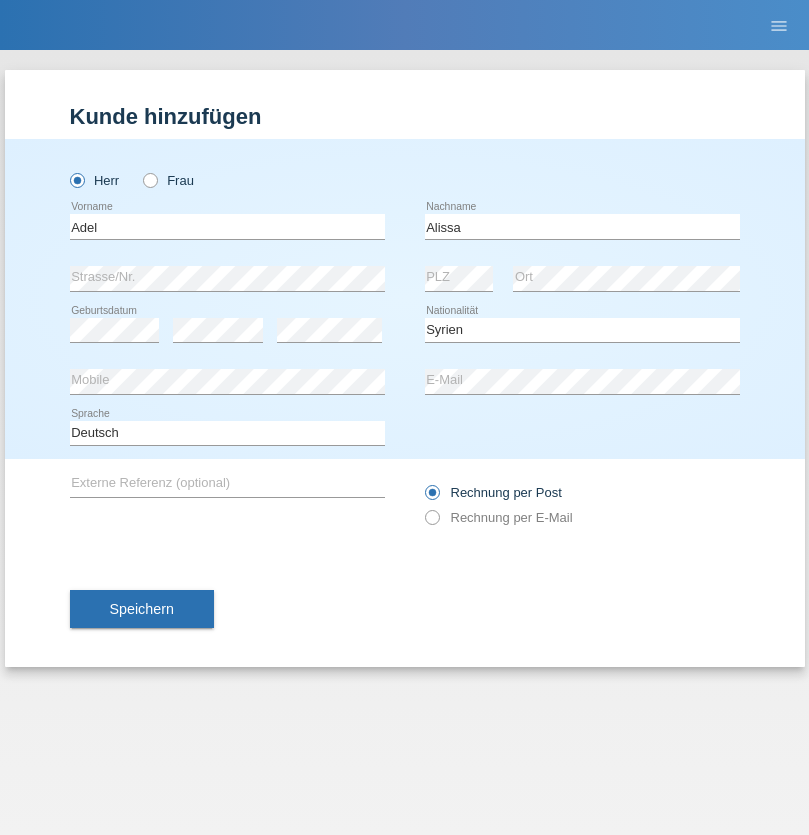 select on "C" 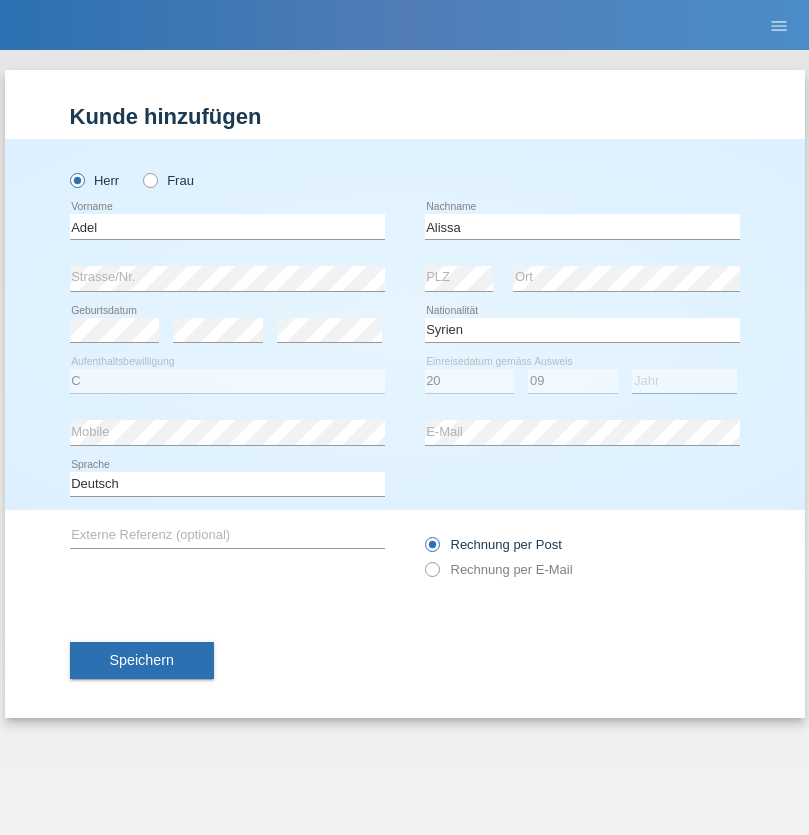 select on "2018" 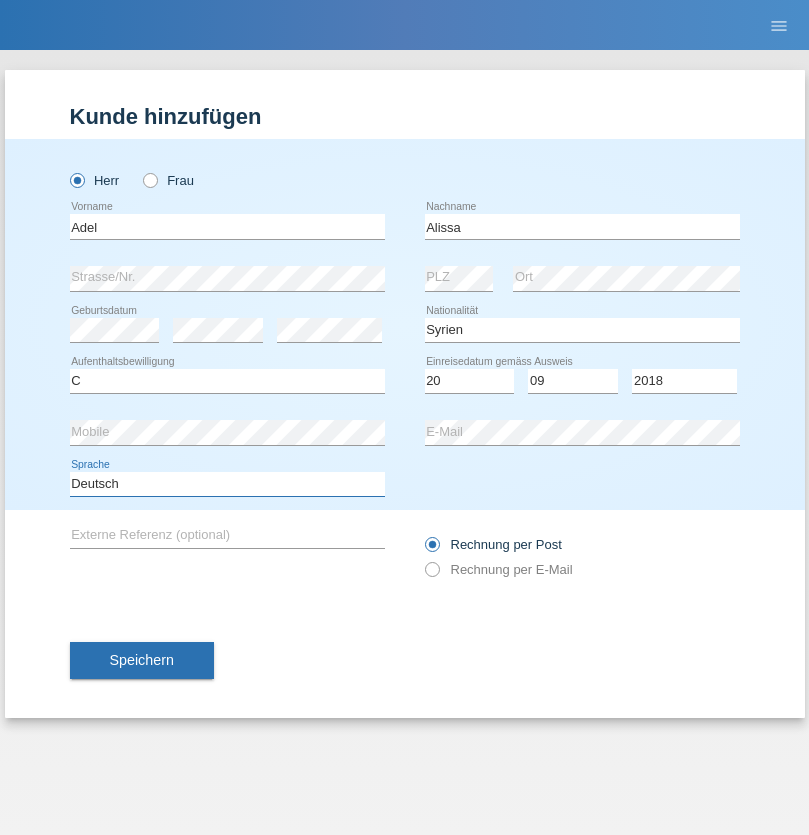 select on "en" 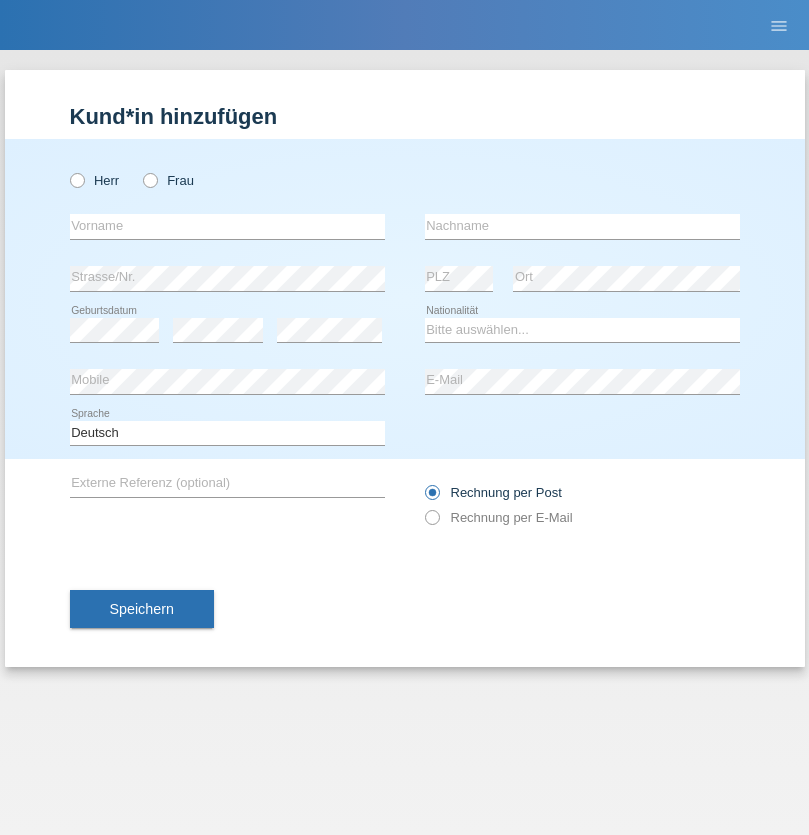 scroll, scrollTop: 0, scrollLeft: 0, axis: both 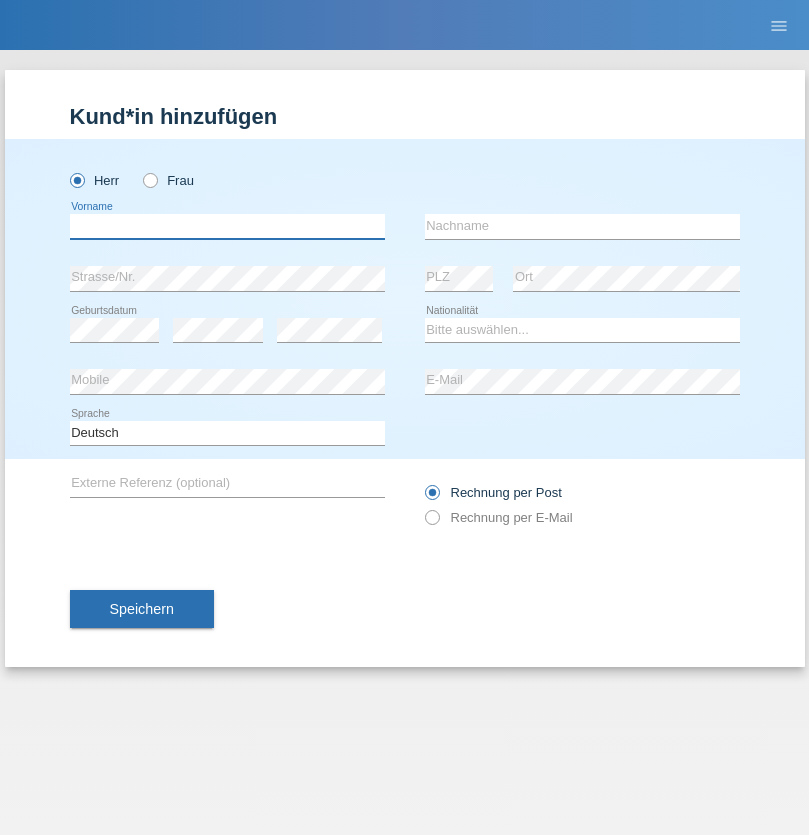 click at bounding box center (227, 226) 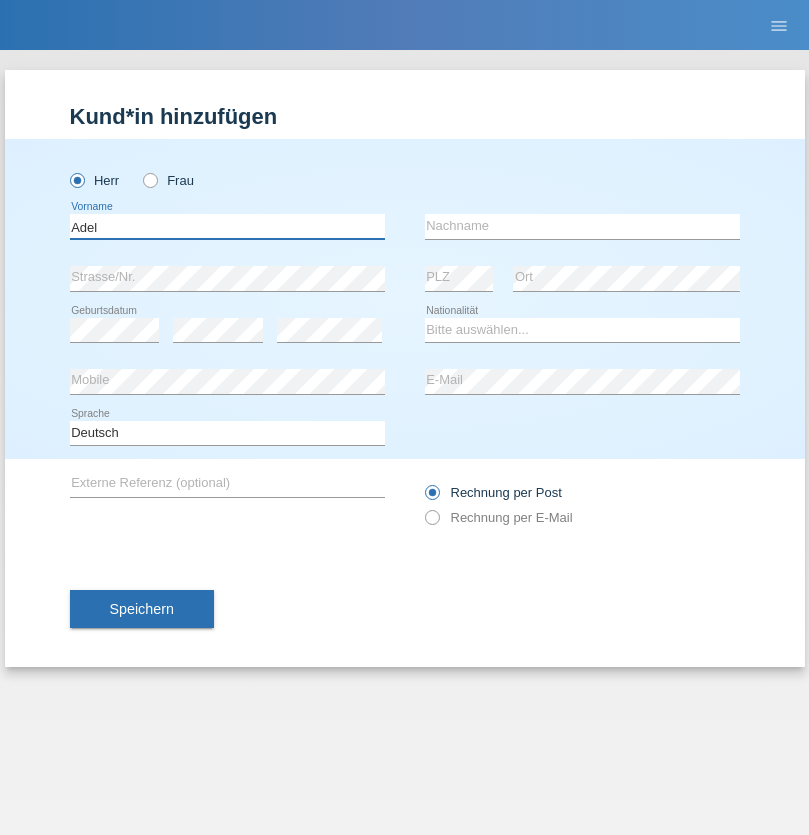 type on "Adel" 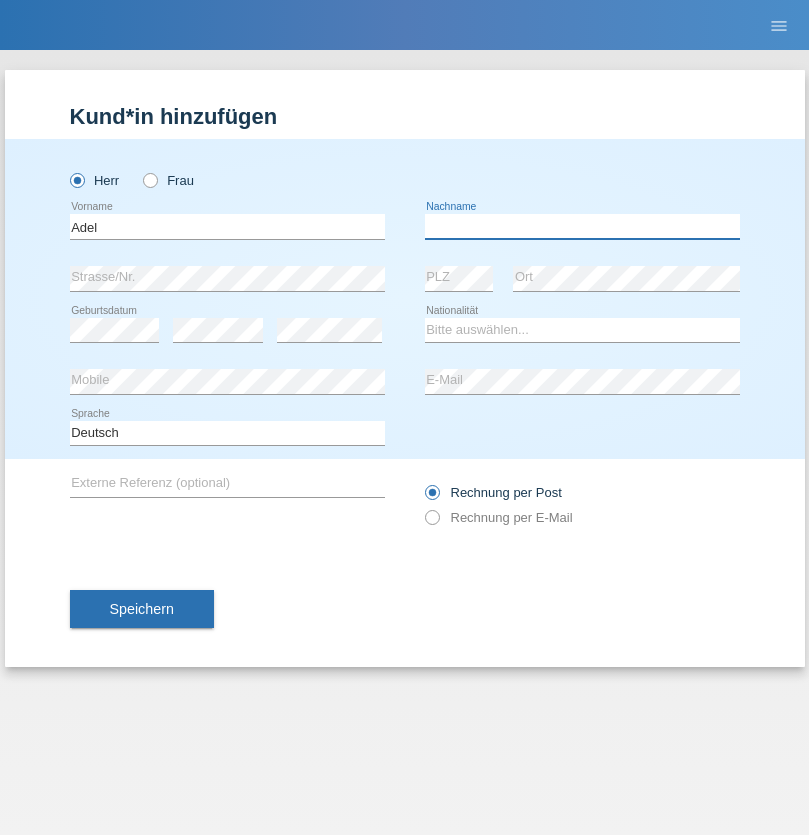 click at bounding box center (582, 226) 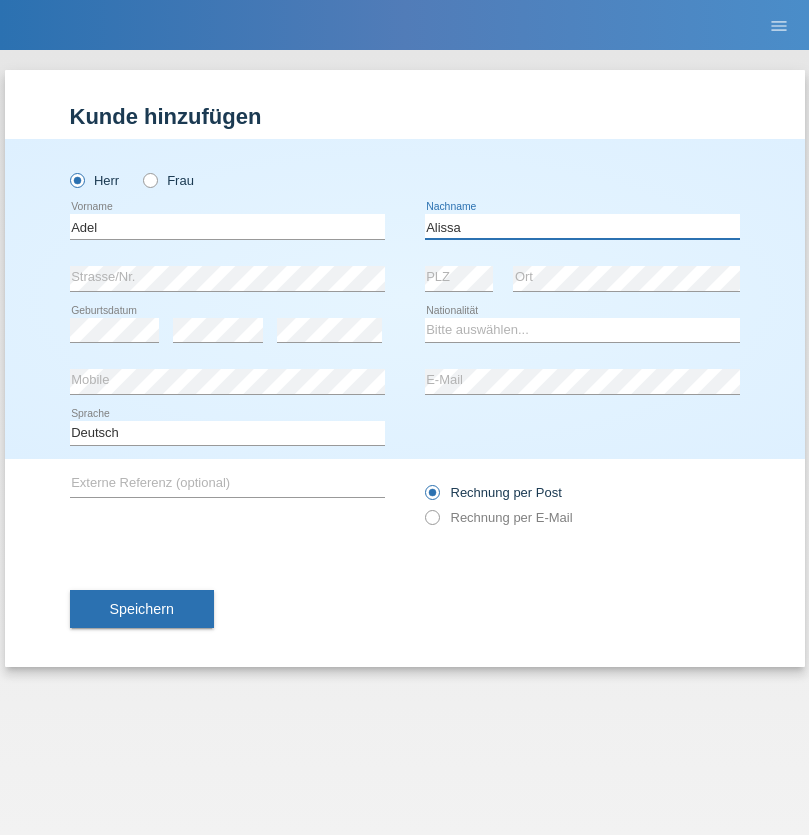 type on "Alissa" 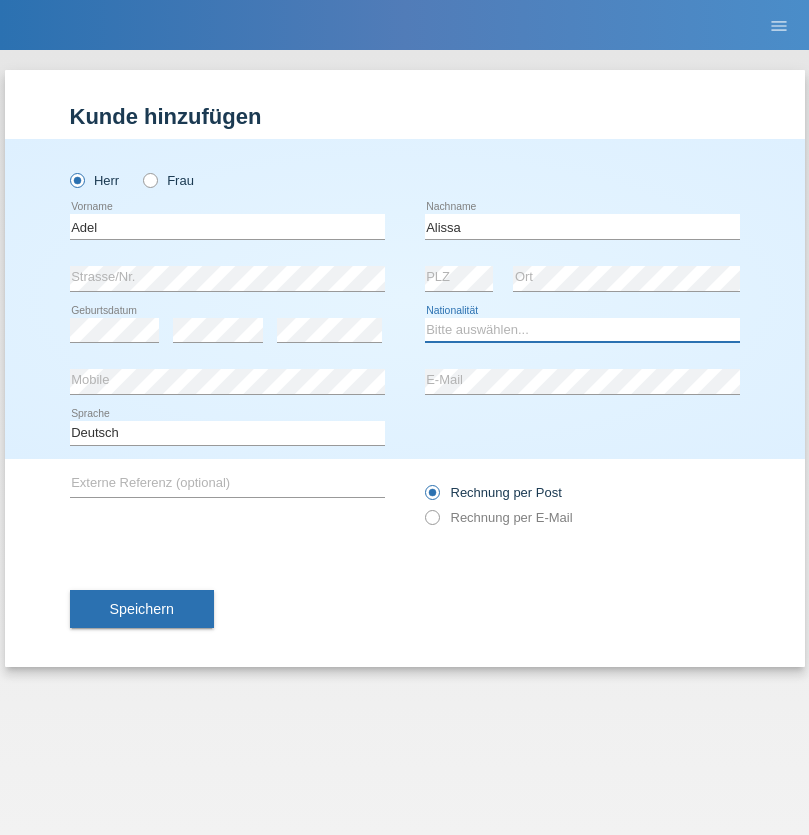 select on "SY" 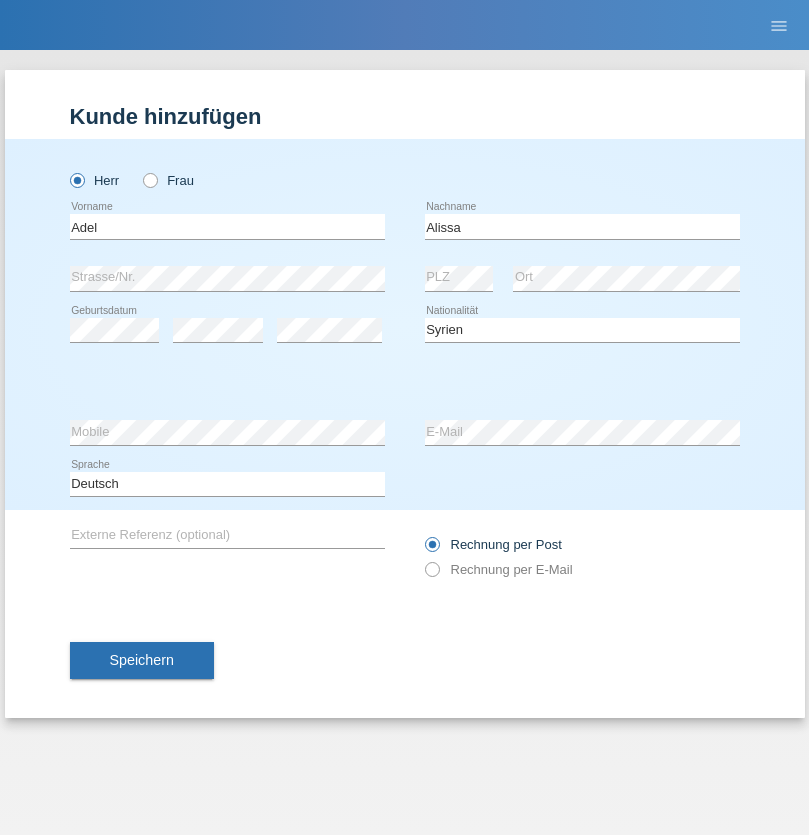 select on "C" 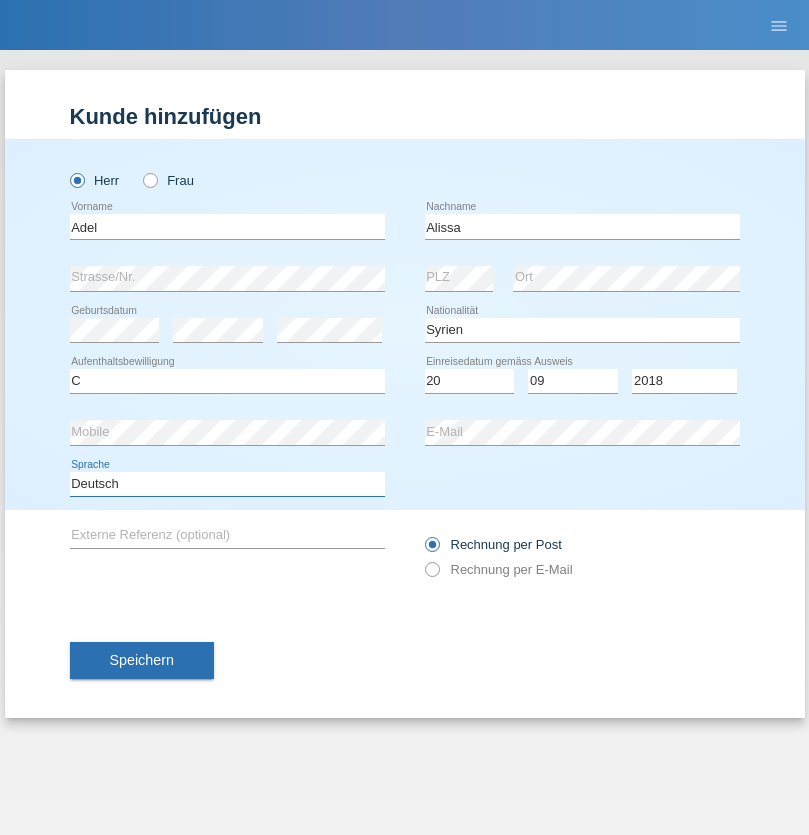 select on "en" 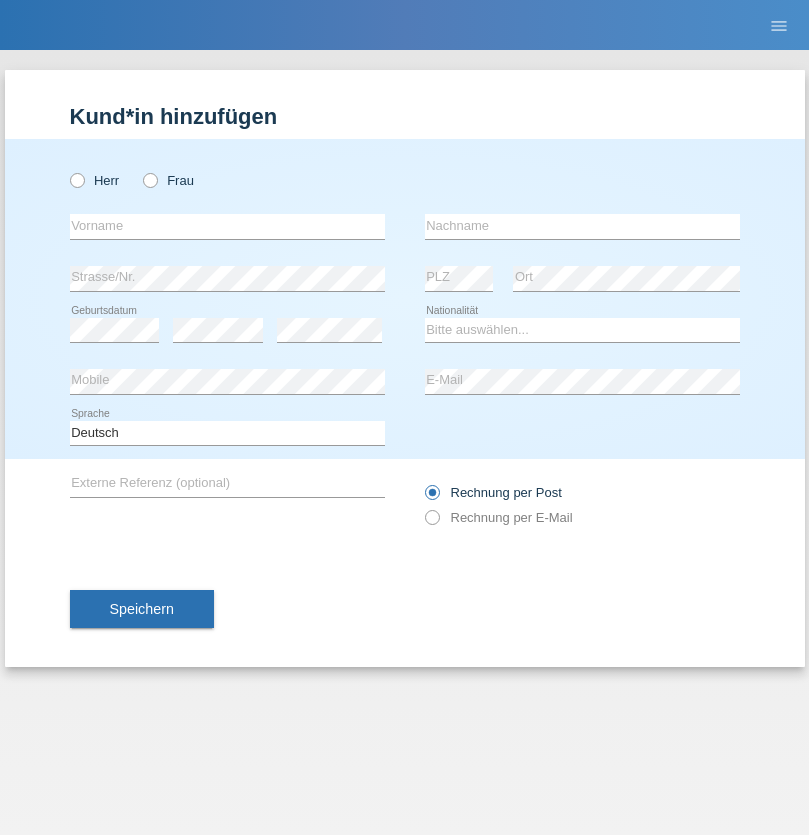 scroll, scrollTop: 0, scrollLeft: 0, axis: both 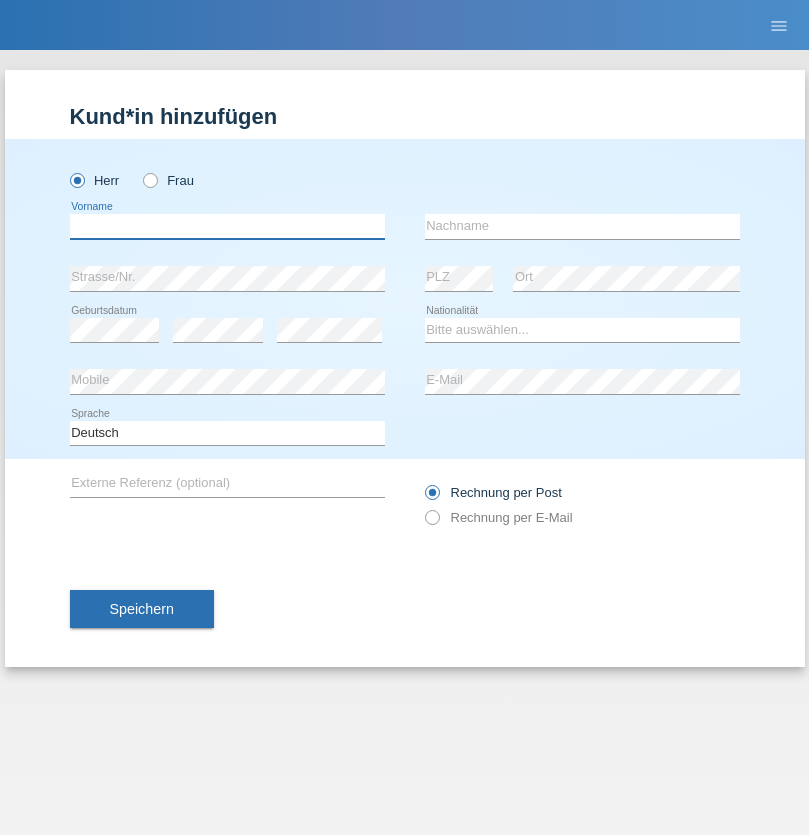 click at bounding box center [227, 226] 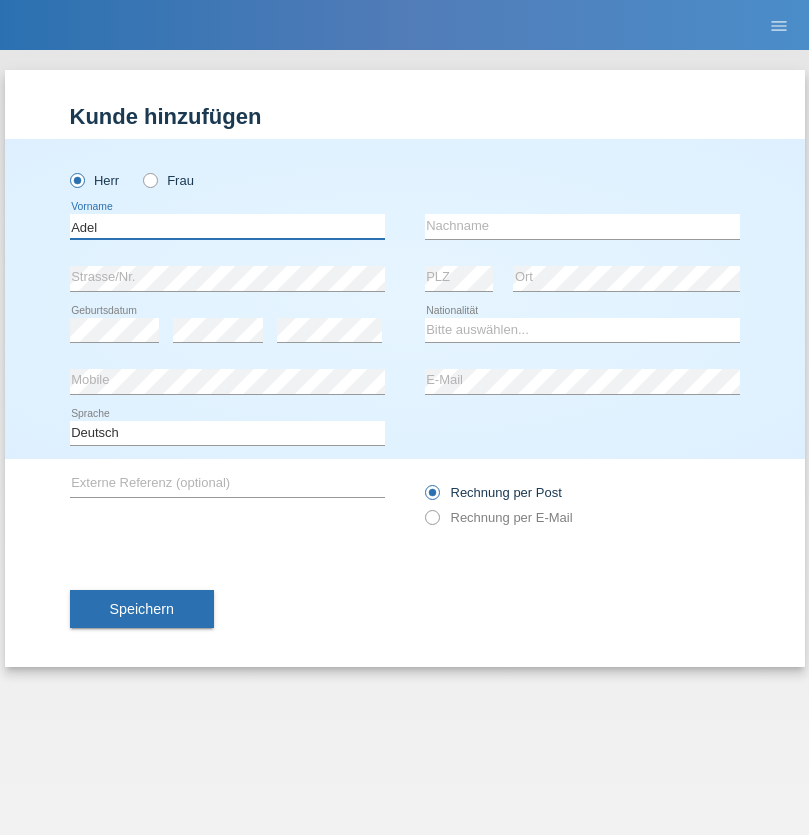 type on "Adel" 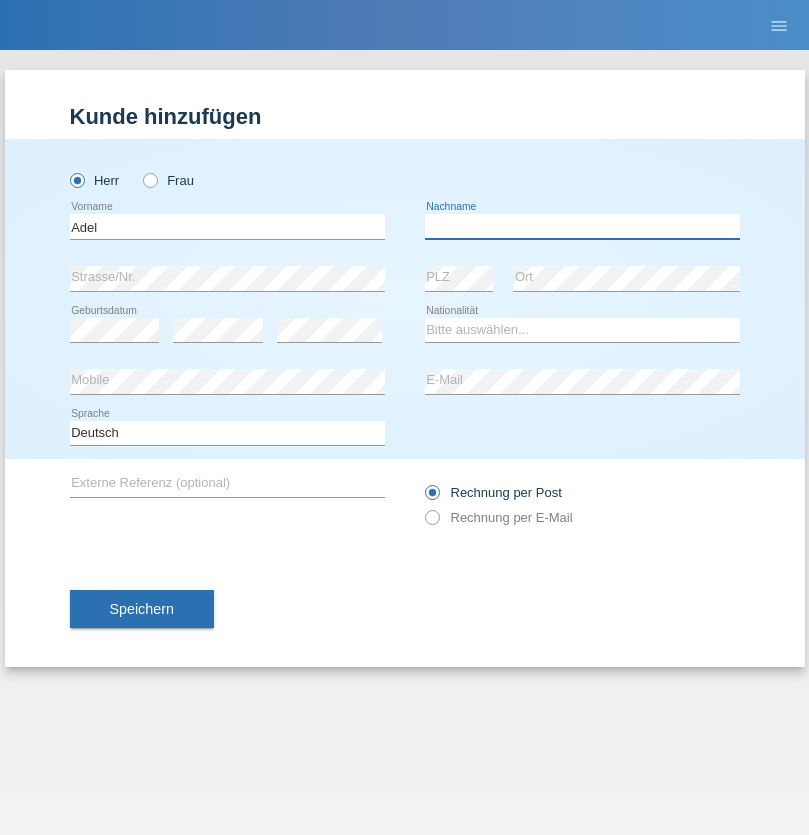 click at bounding box center (582, 226) 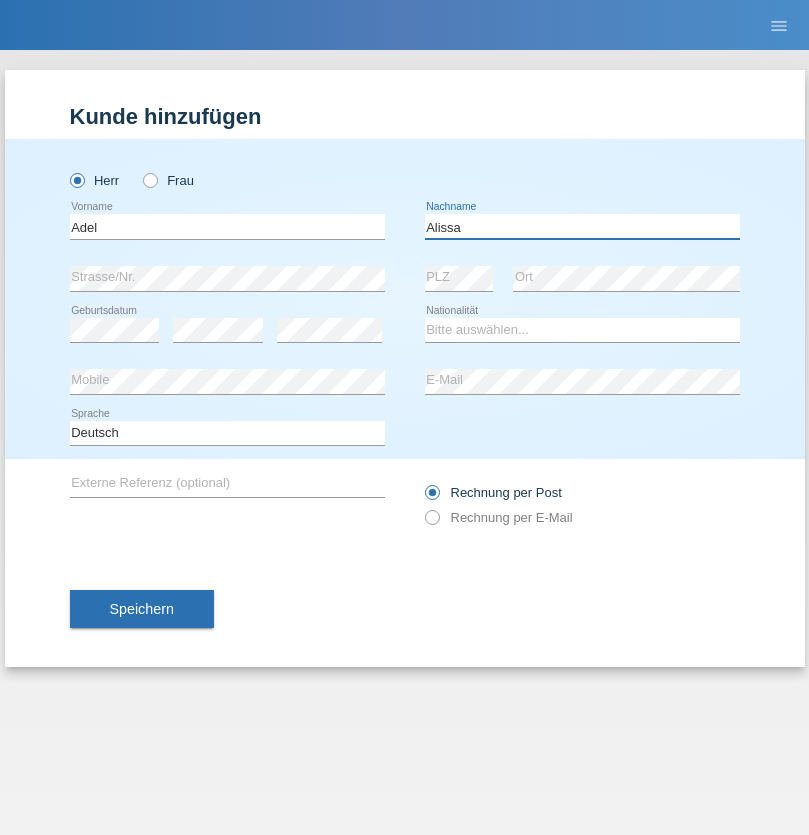 type on "Alissa" 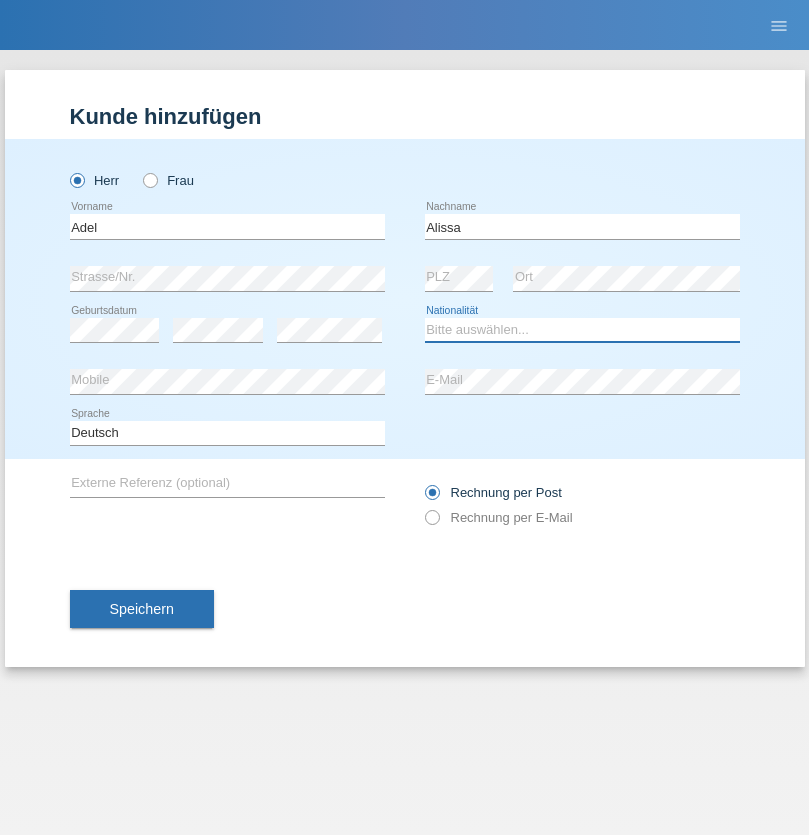 select on "SY" 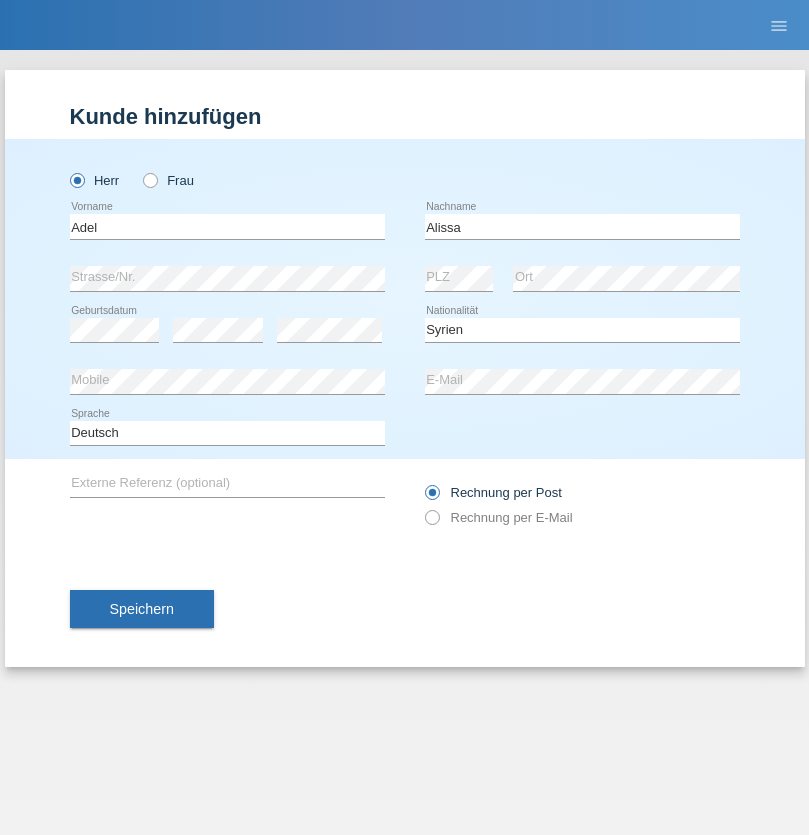 select on "C" 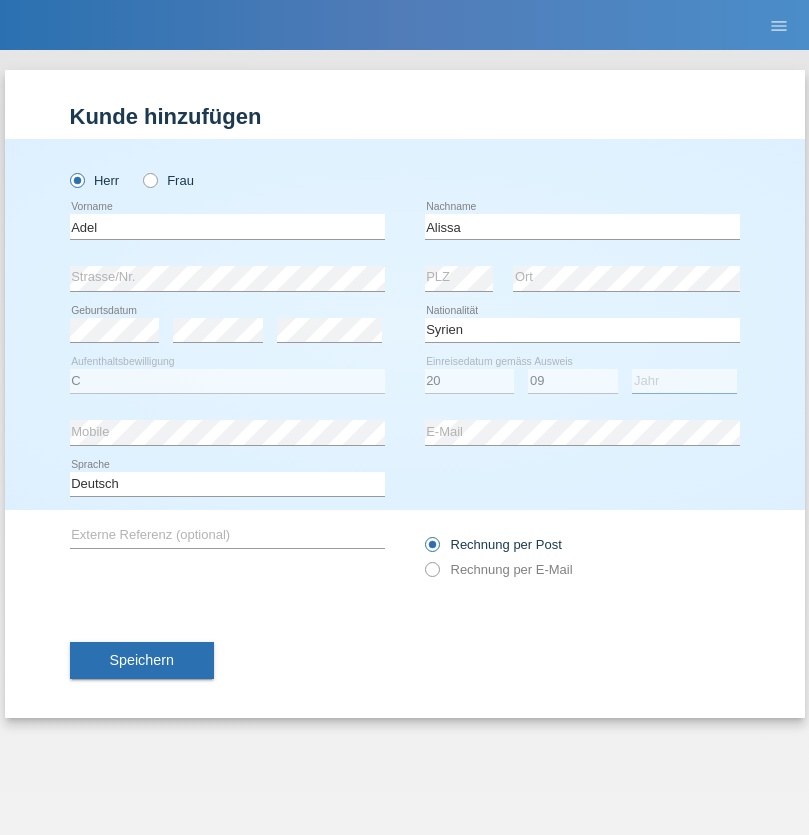 select on "2018" 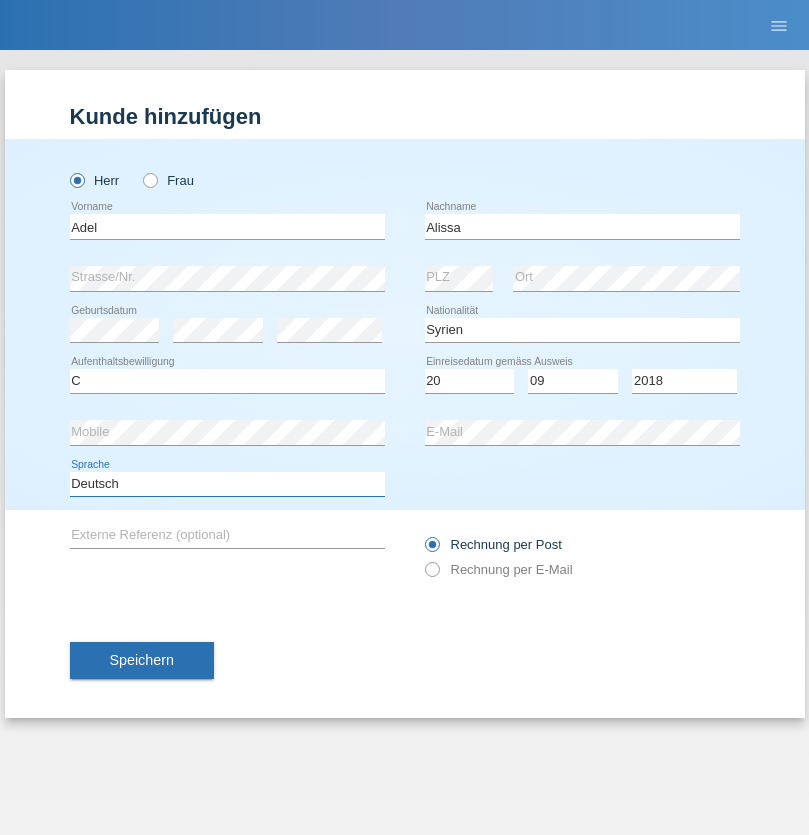 select on "en" 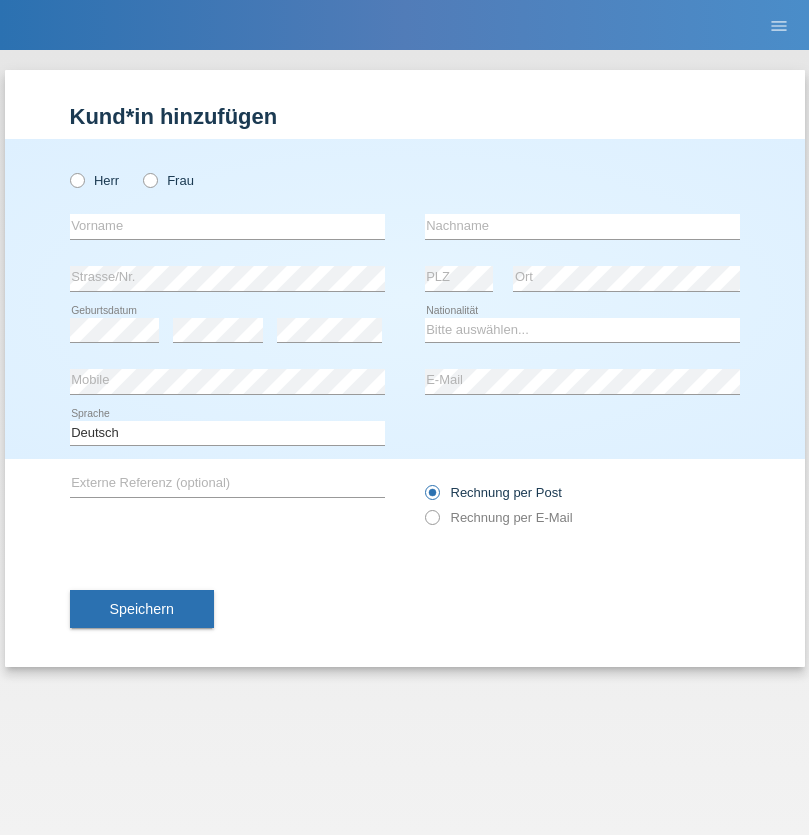scroll, scrollTop: 0, scrollLeft: 0, axis: both 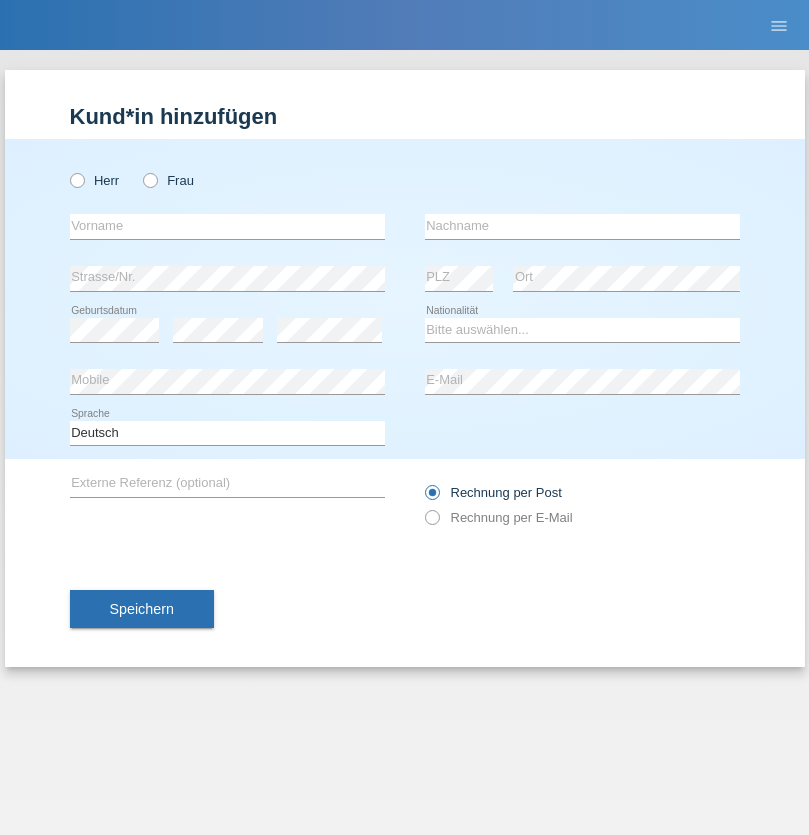 radio on "true" 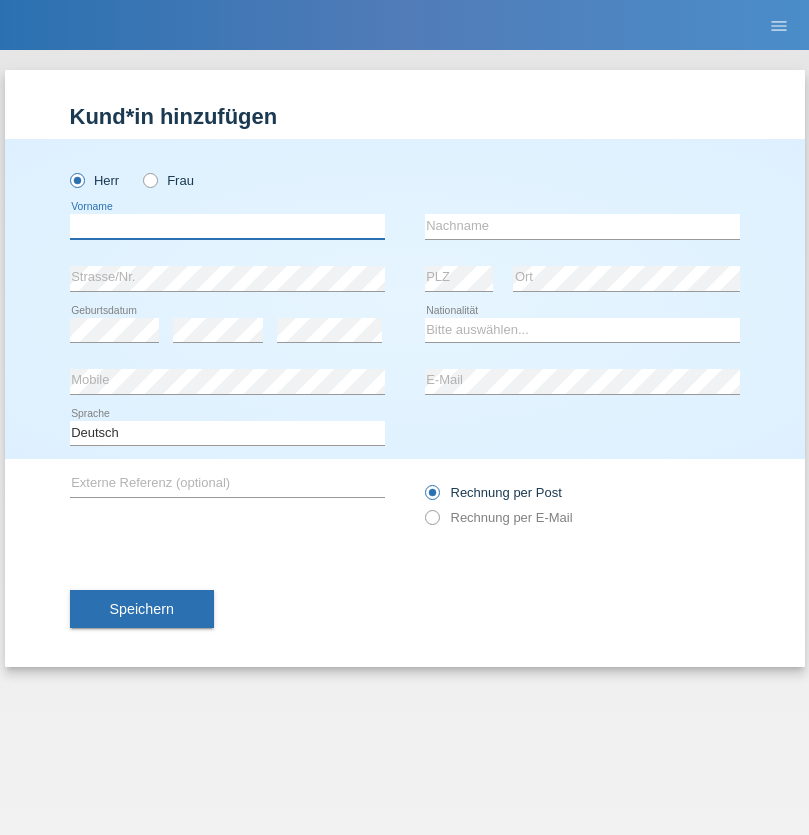 click at bounding box center [227, 226] 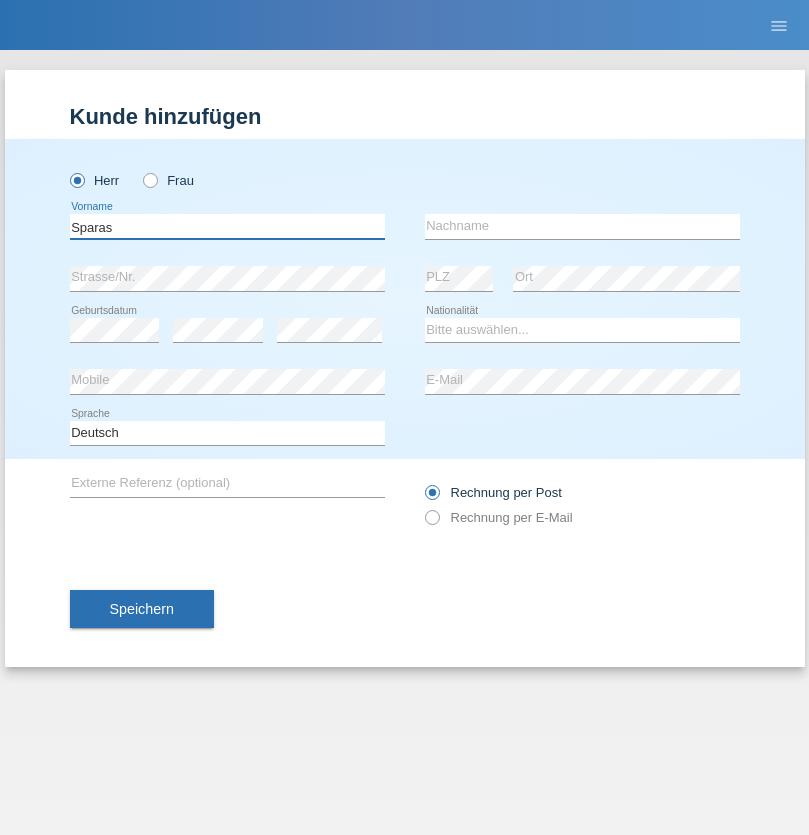 type on "Sparas" 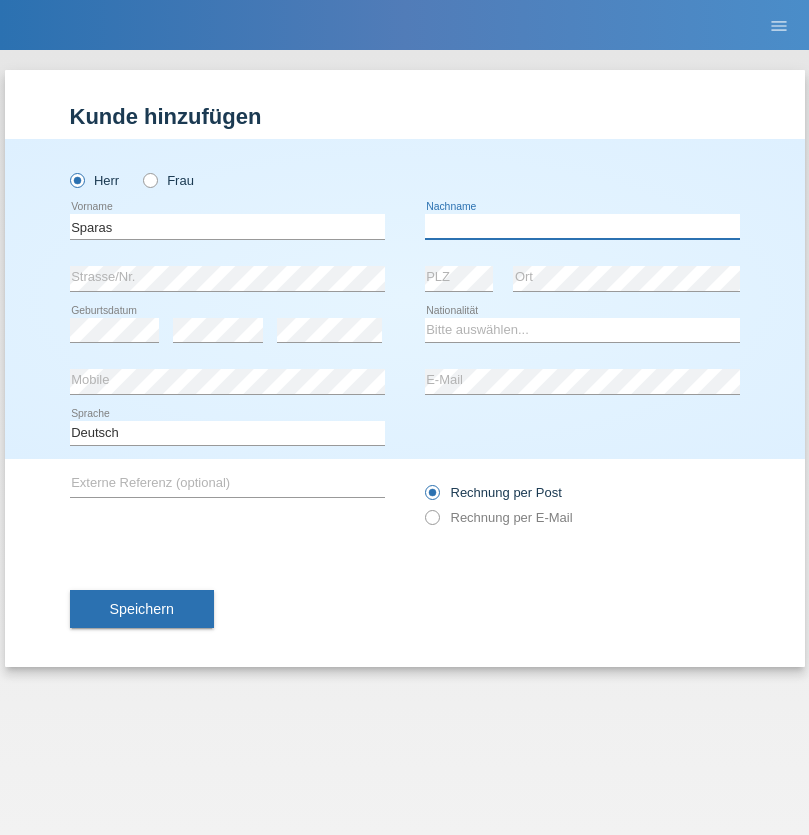 click at bounding box center (582, 226) 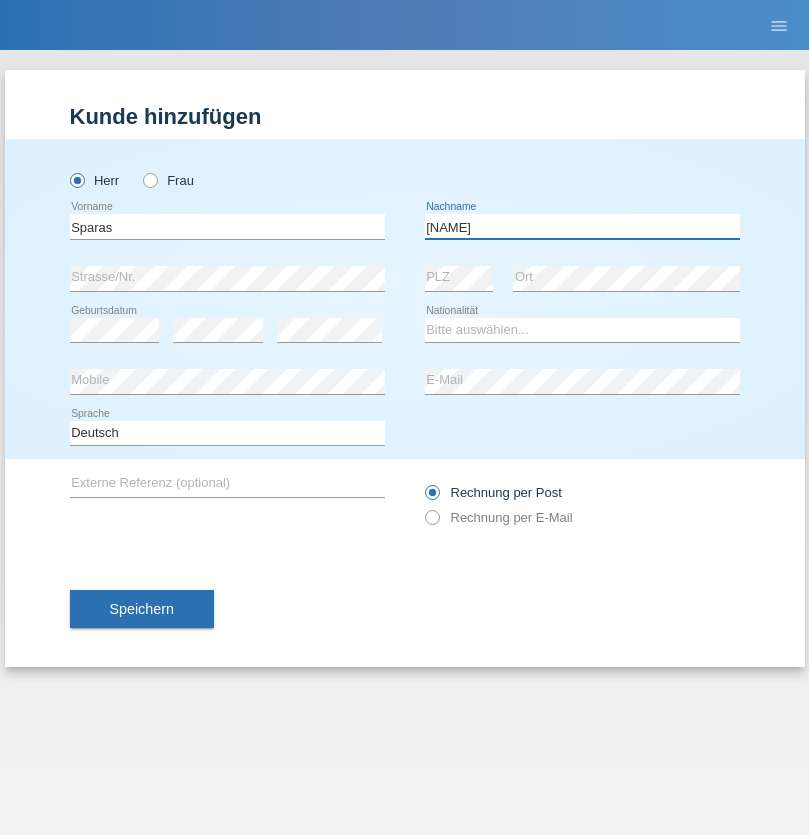 type on "[NAME]" 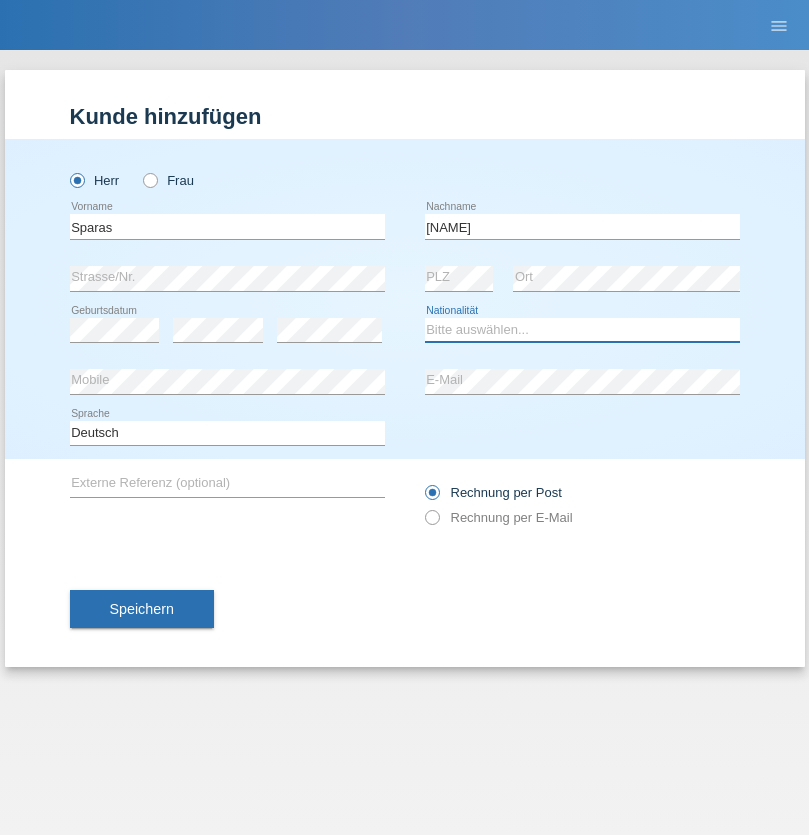 select on "SI" 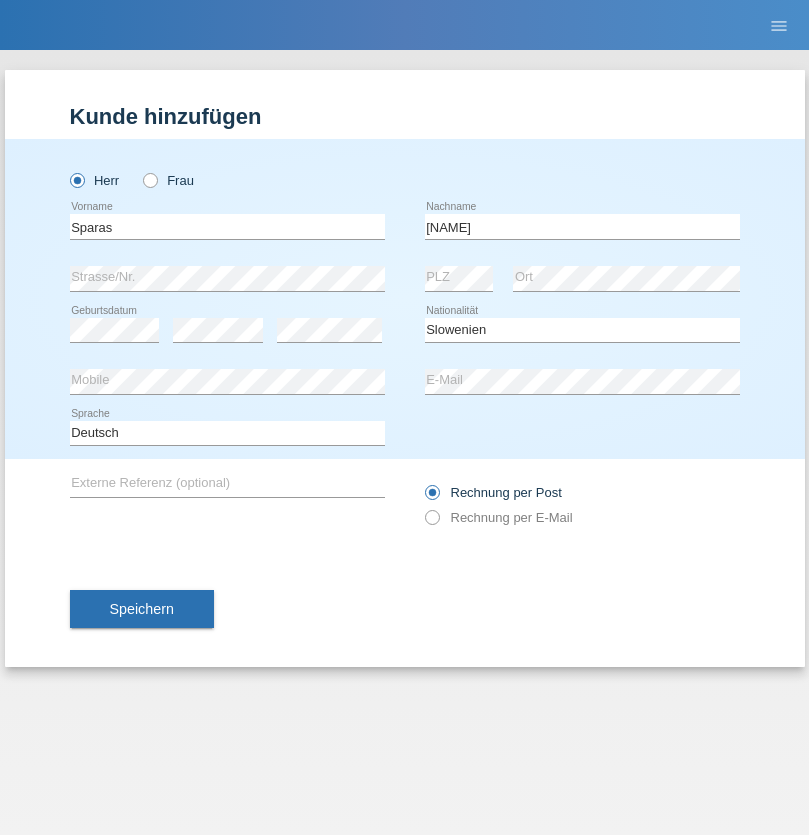 select on "C" 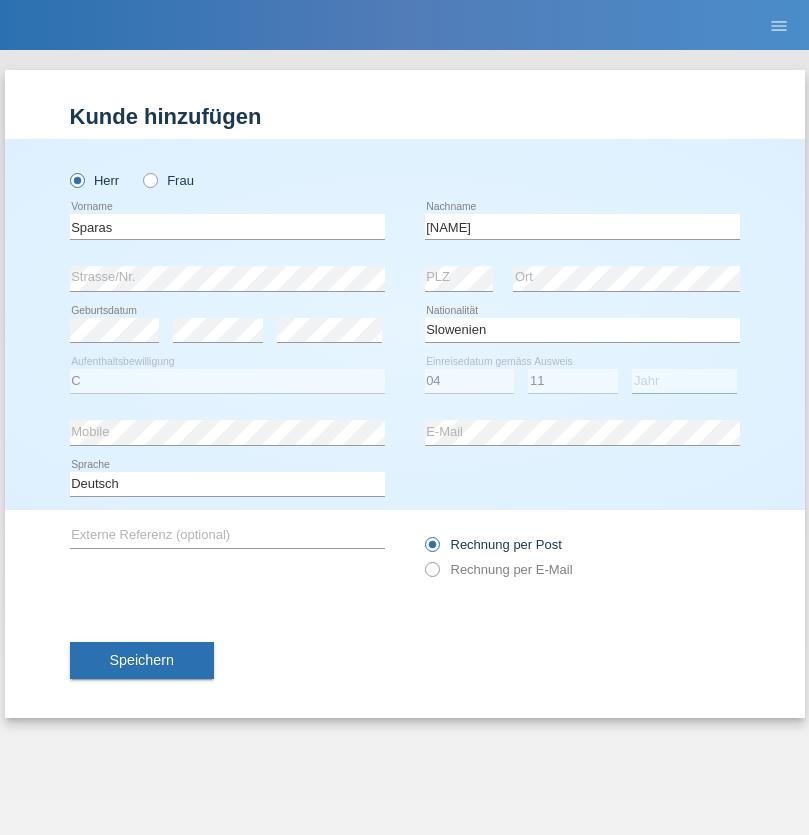 select on "1967" 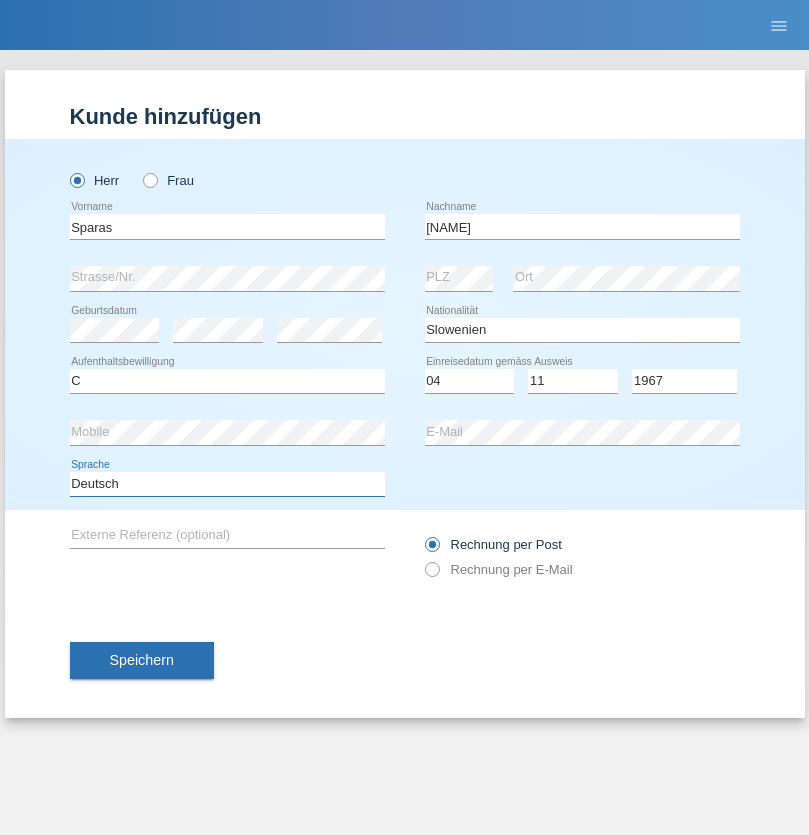 select on "en" 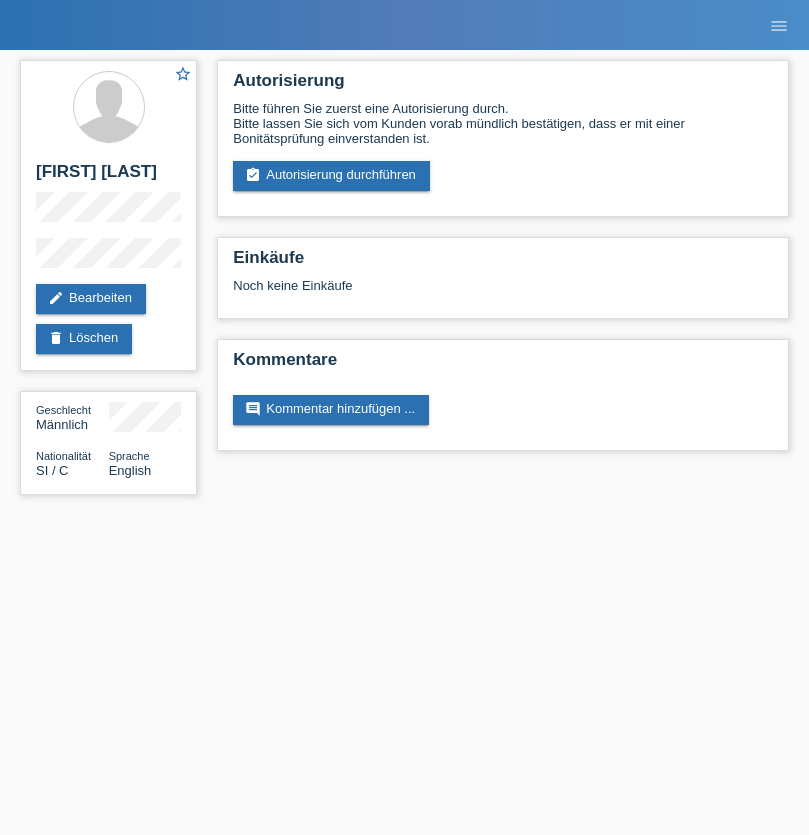 scroll, scrollTop: 0, scrollLeft: 0, axis: both 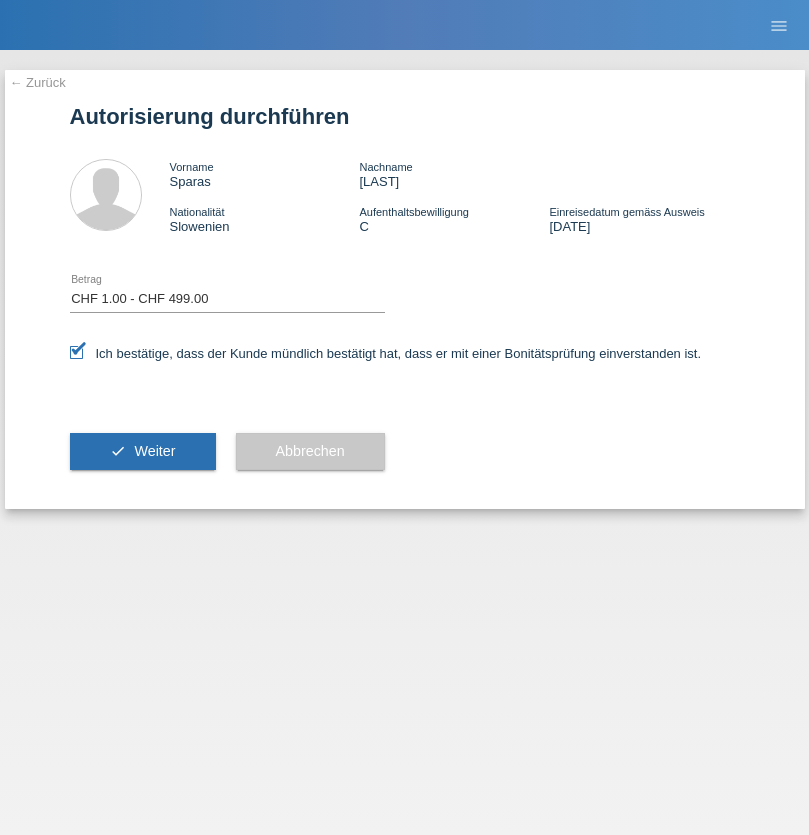 select on "1" 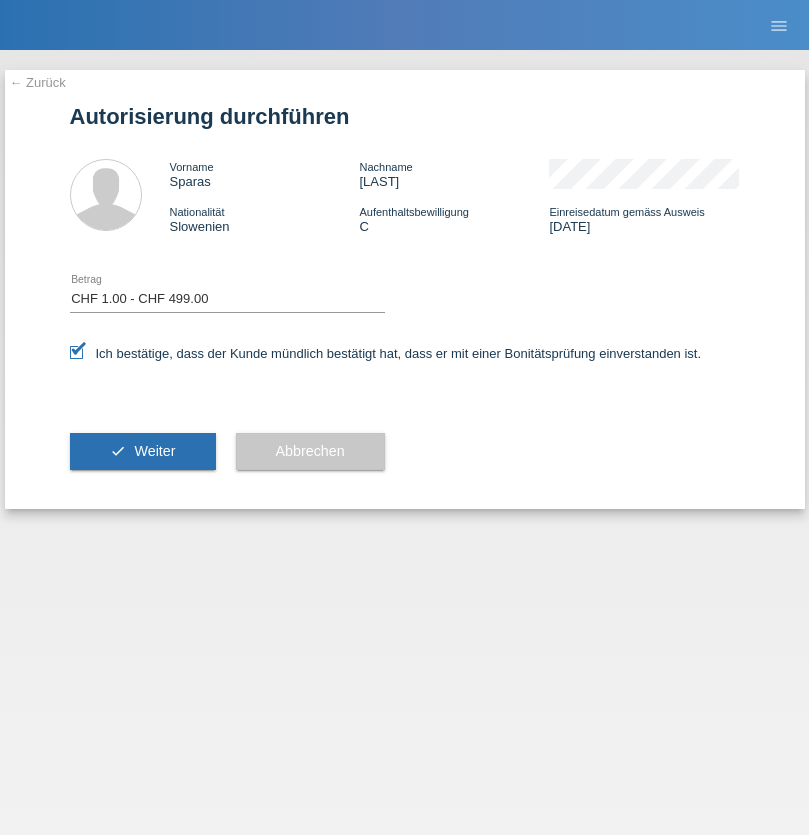 scroll, scrollTop: 0, scrollLeft: 0, axis: both 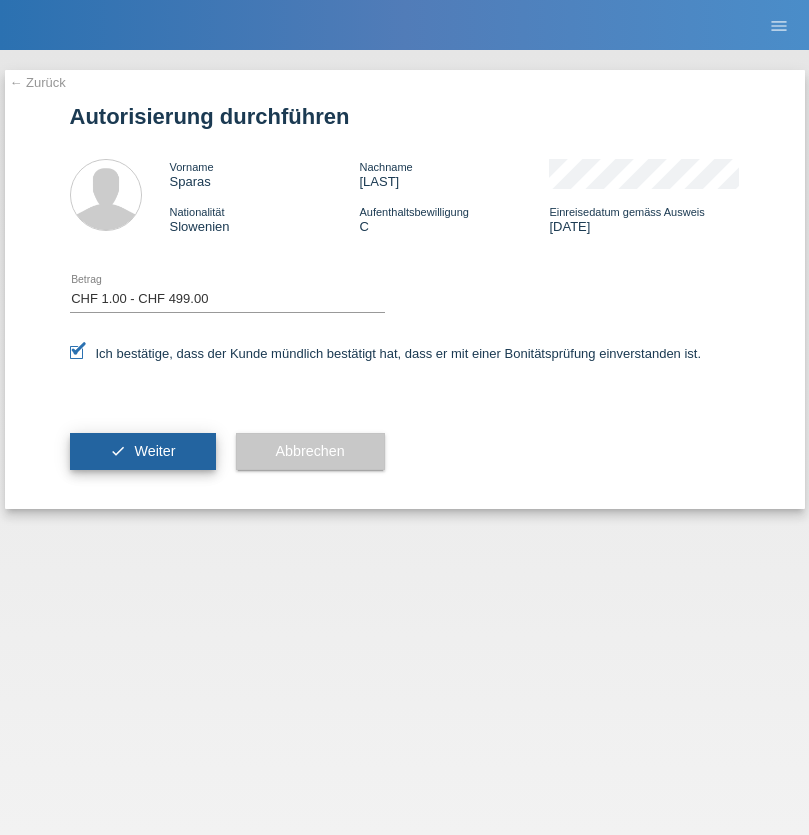 click on "Weiter" at bounding box center (154, 451) 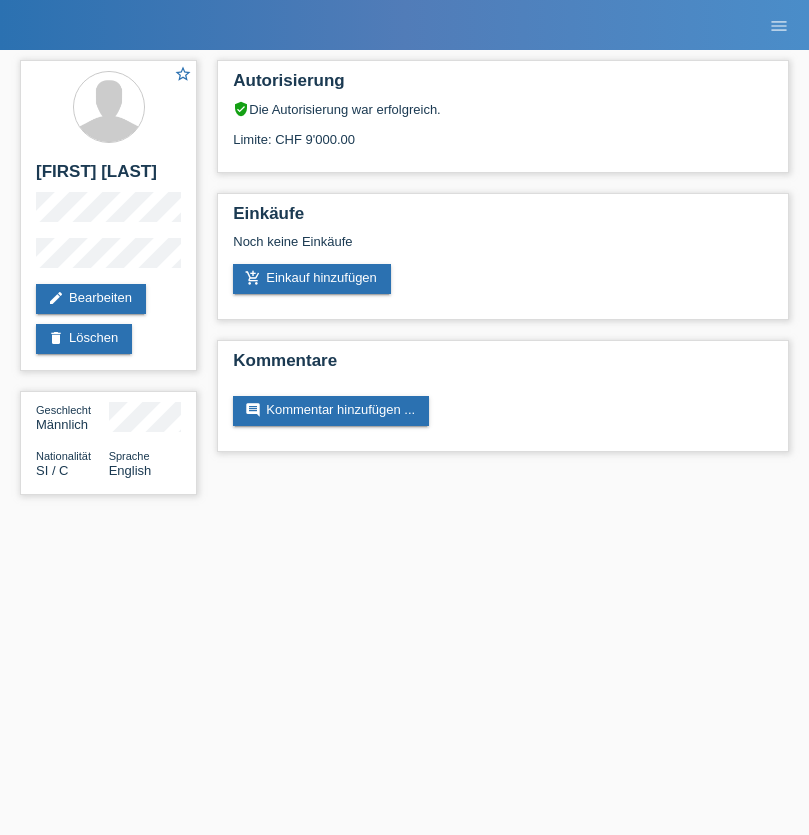 scroll, scrollTop: 0, scrollLeft: 0, axis: both 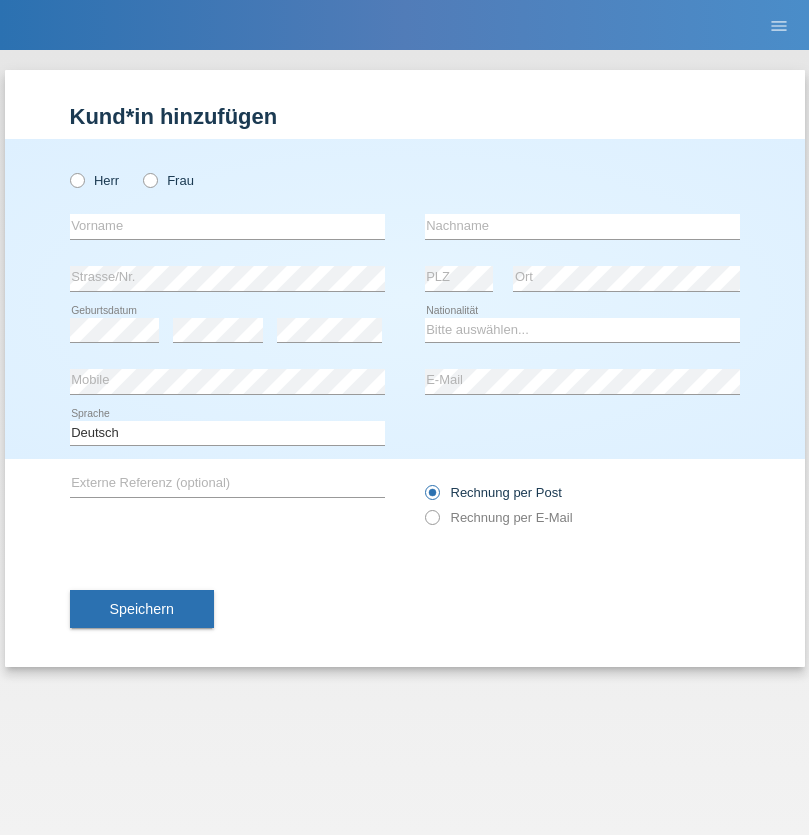 radio on "true" 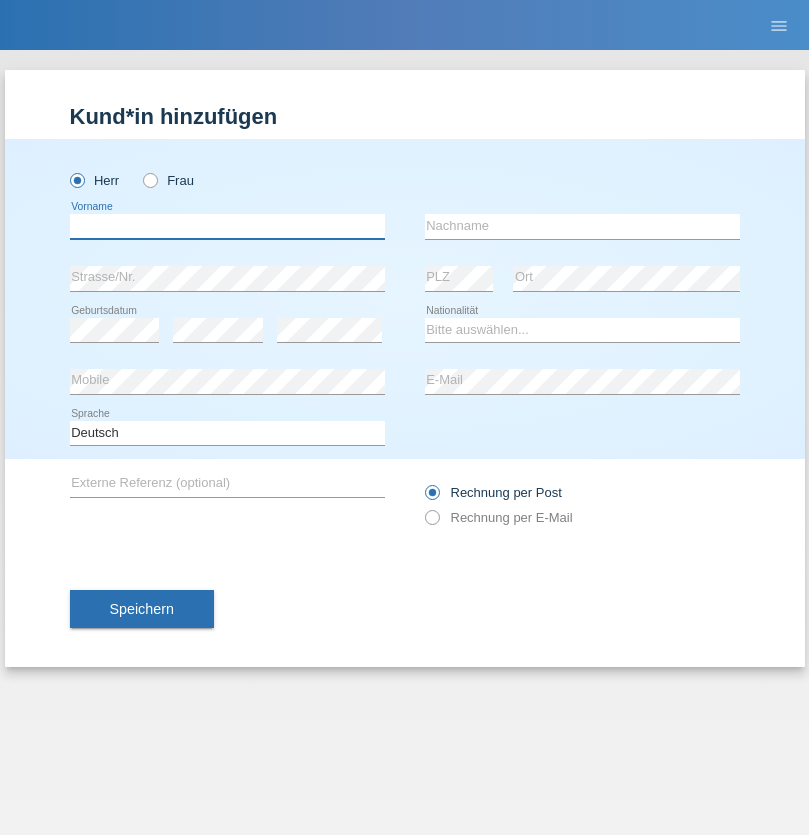 click at bounding box center (227, 226) 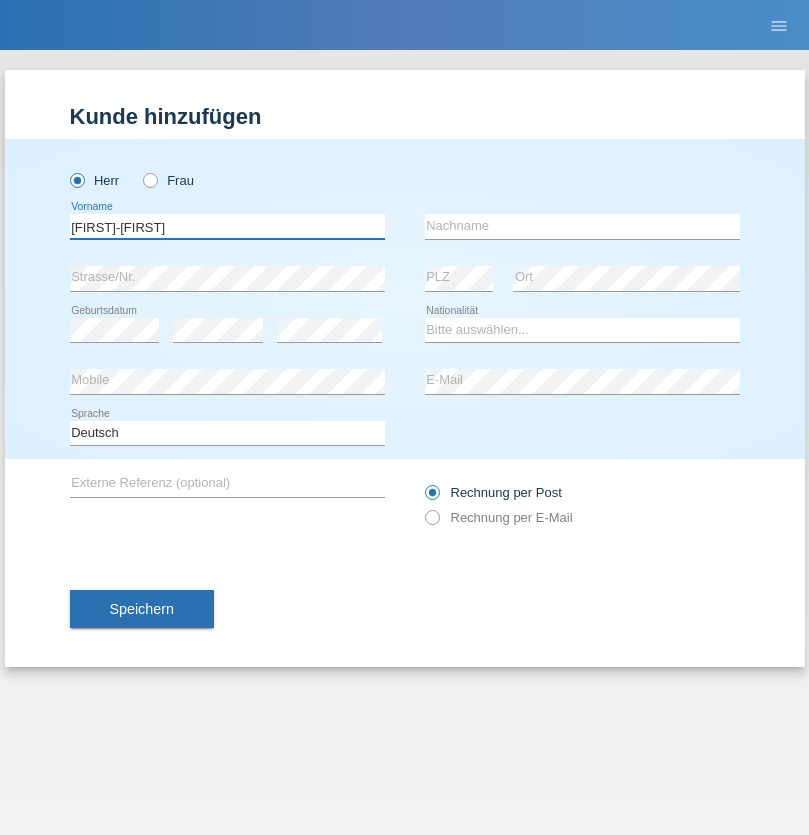 type on "Mohamed-Sofiane" 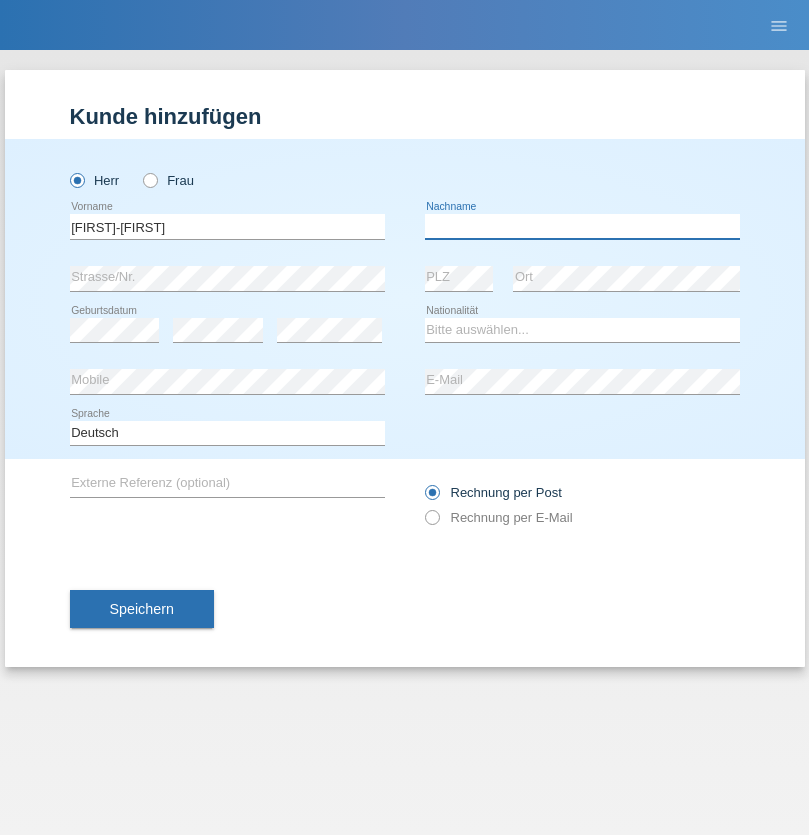 click at bounding box center (582, 226) 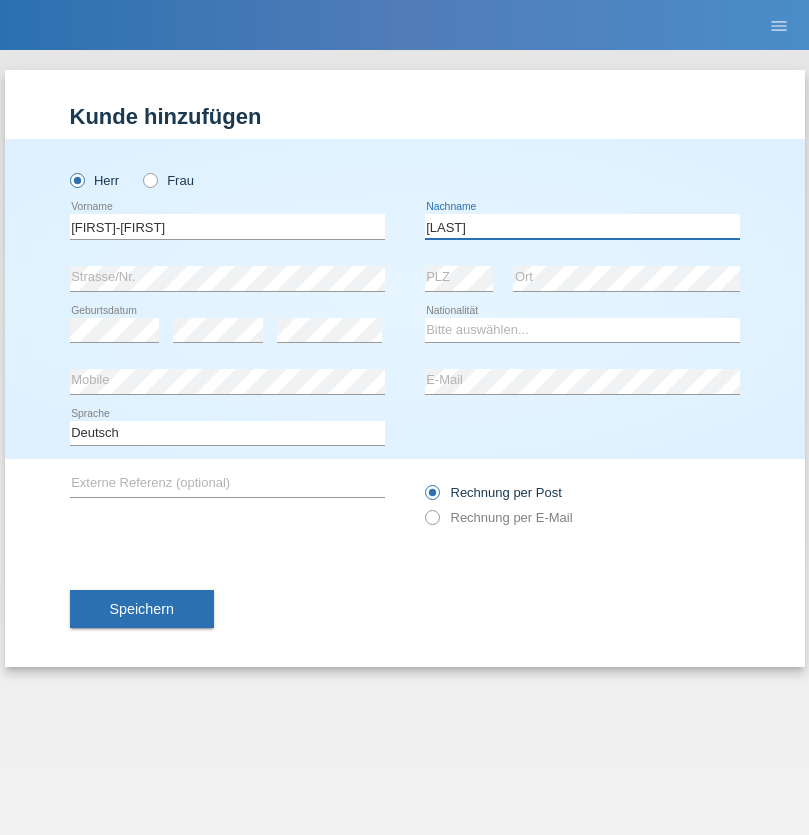 type on "Bouchaïb" 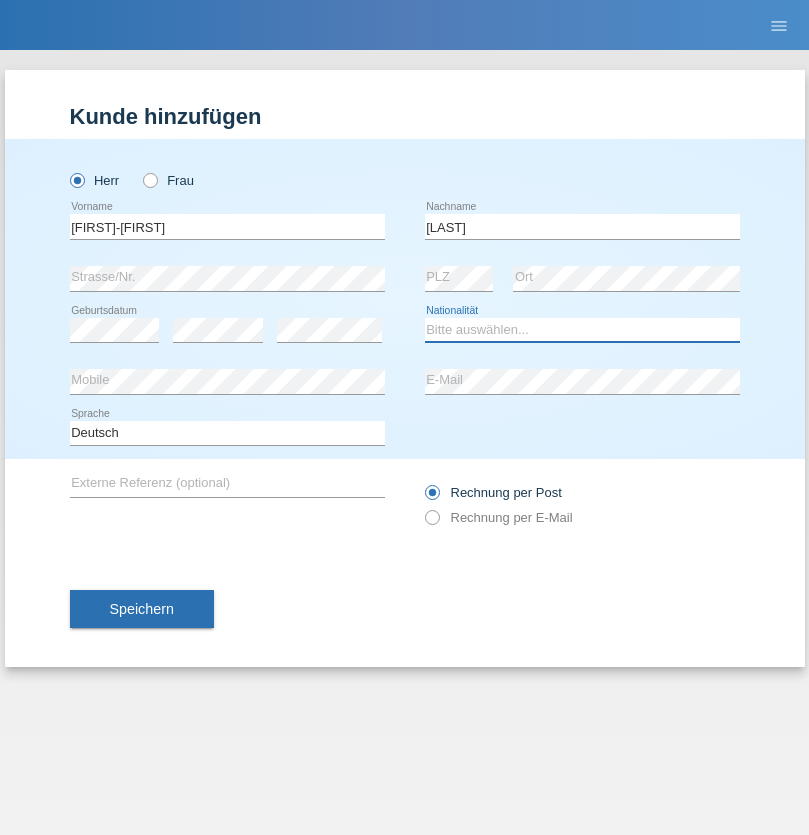 select on "CH" 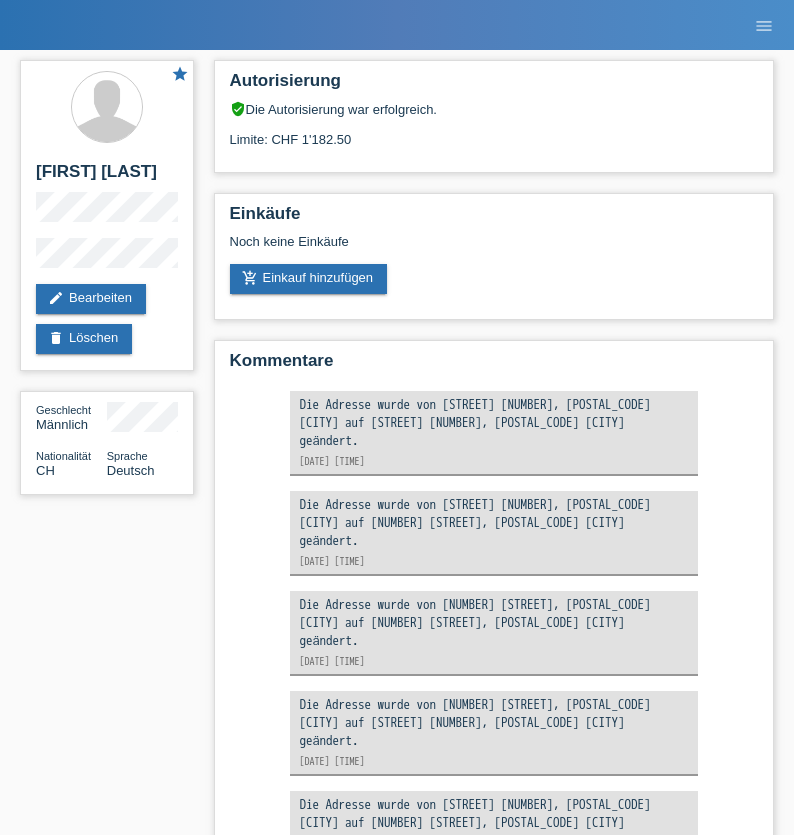 scroll, scrollTop: 0, scrollLeft: 0, axis: both 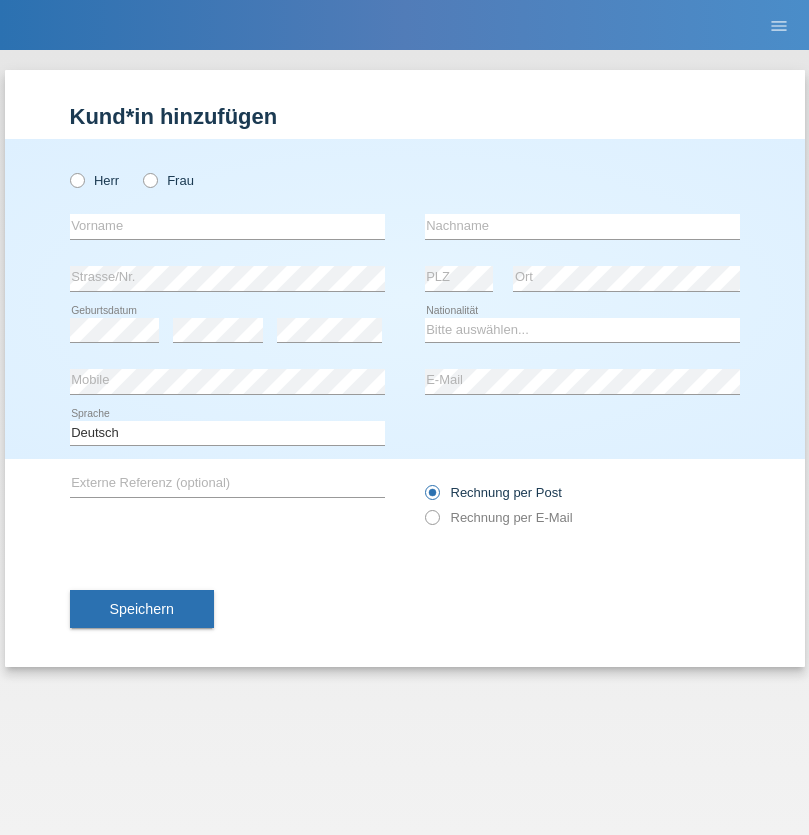 radio on "true" 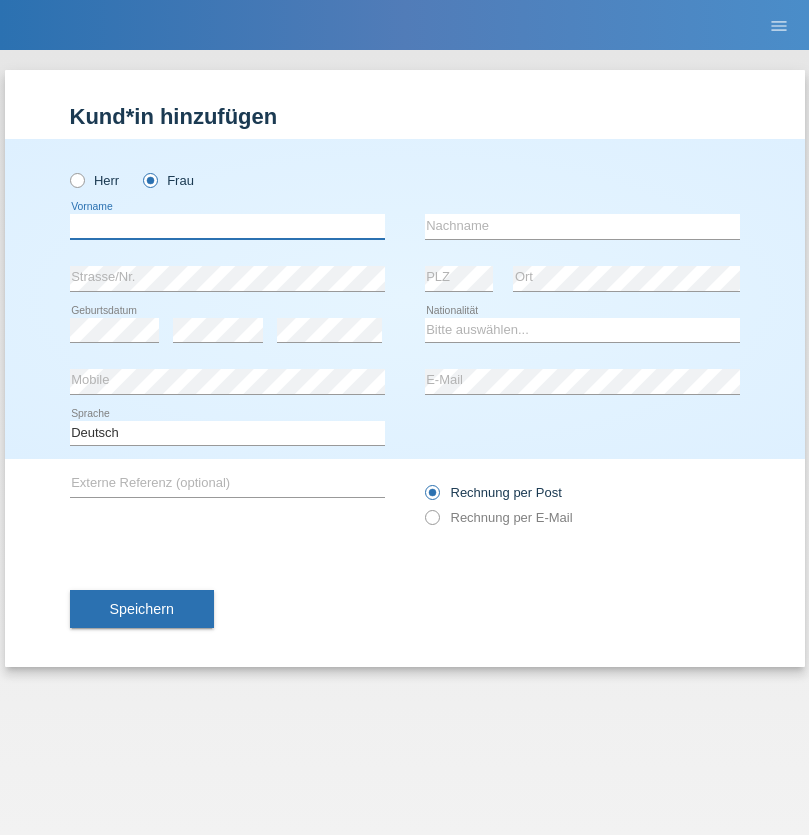 click at bounding box center [227, 226] 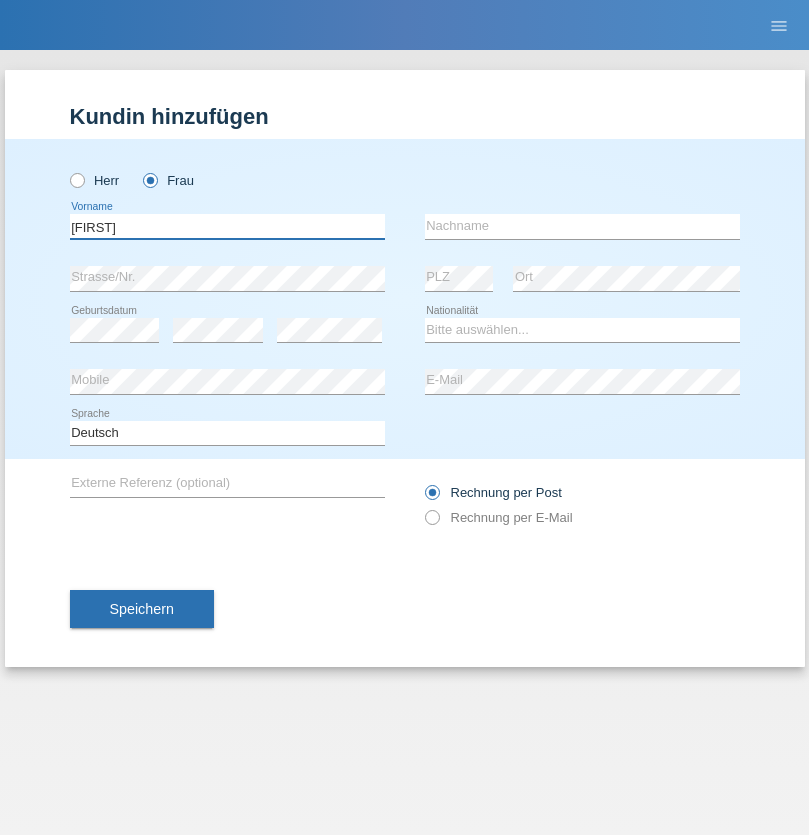 type on "[FIRST]" 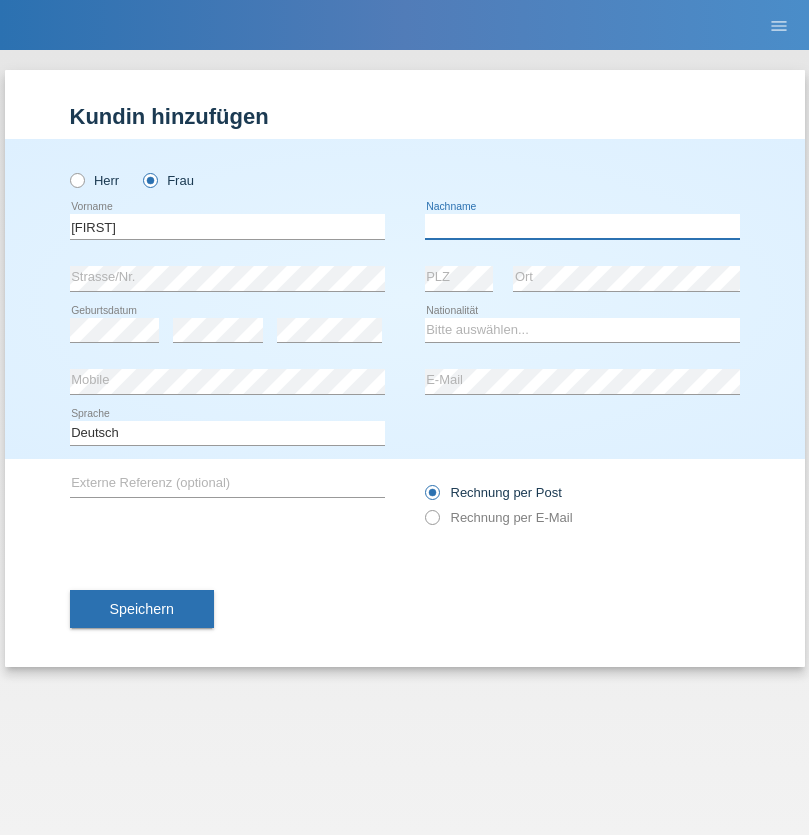 click at bounding box center (582, 226) 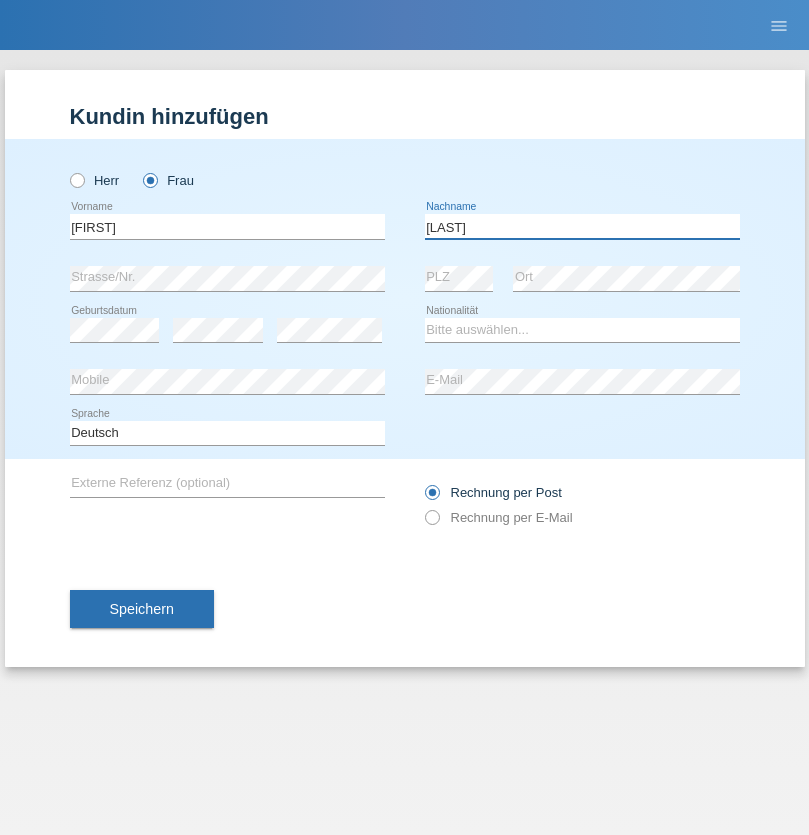 type on "[LAST]" 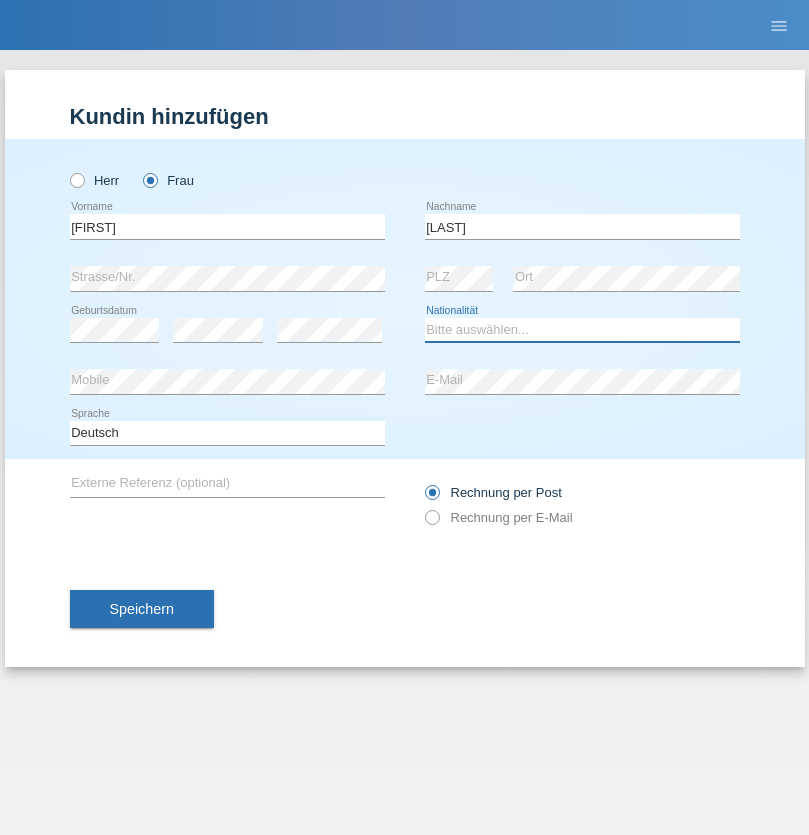 select on "CH" 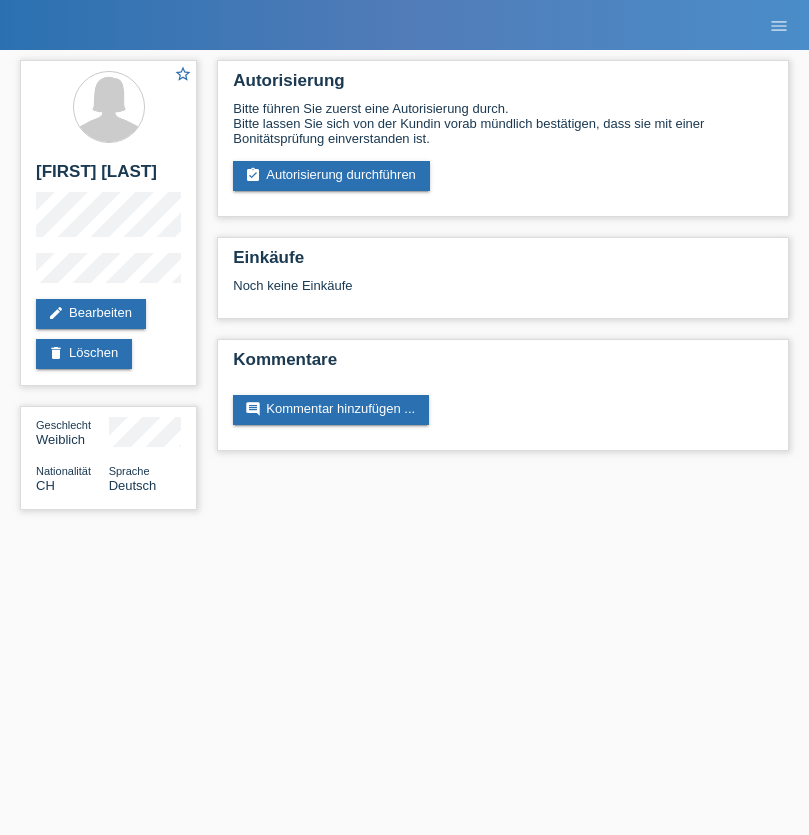 scroll, scrollTop: 0, scrollLeft: 0, axis: both 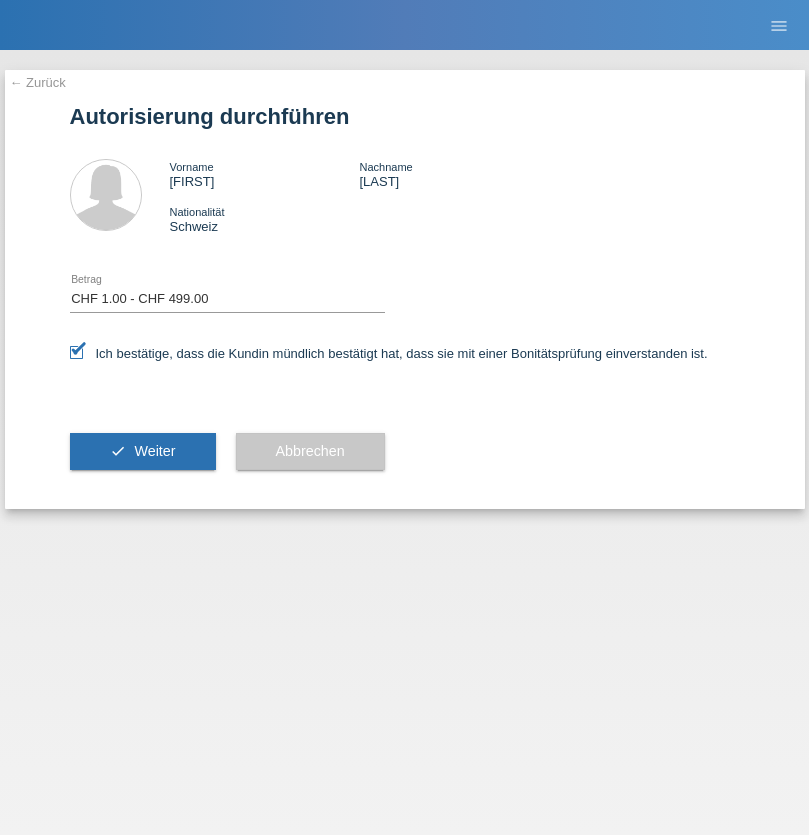 select on "1" 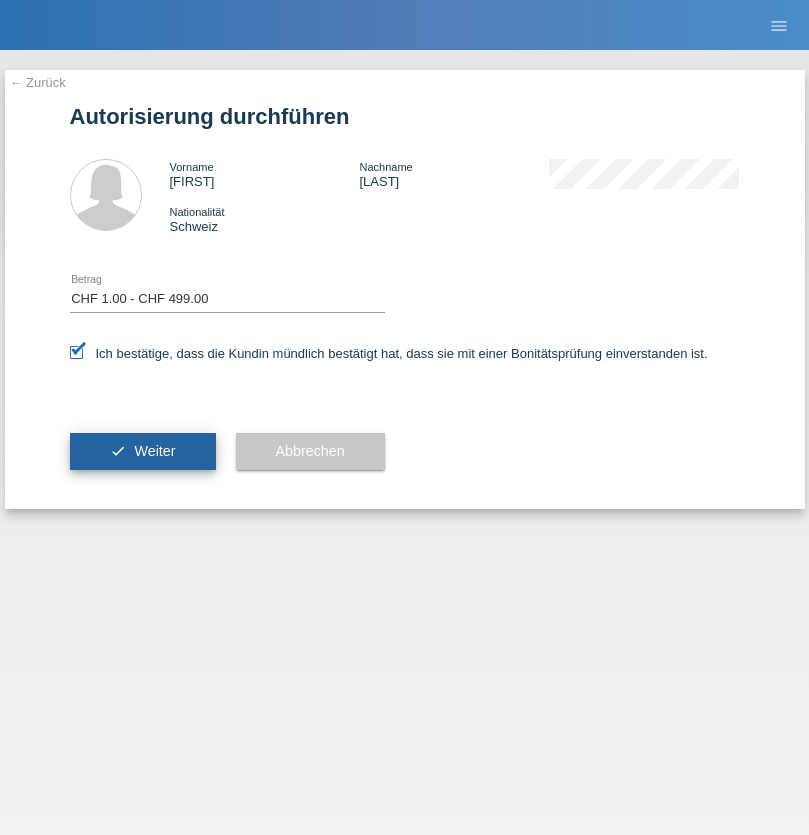 click on "Weiter" at bounding box center [154, 451] 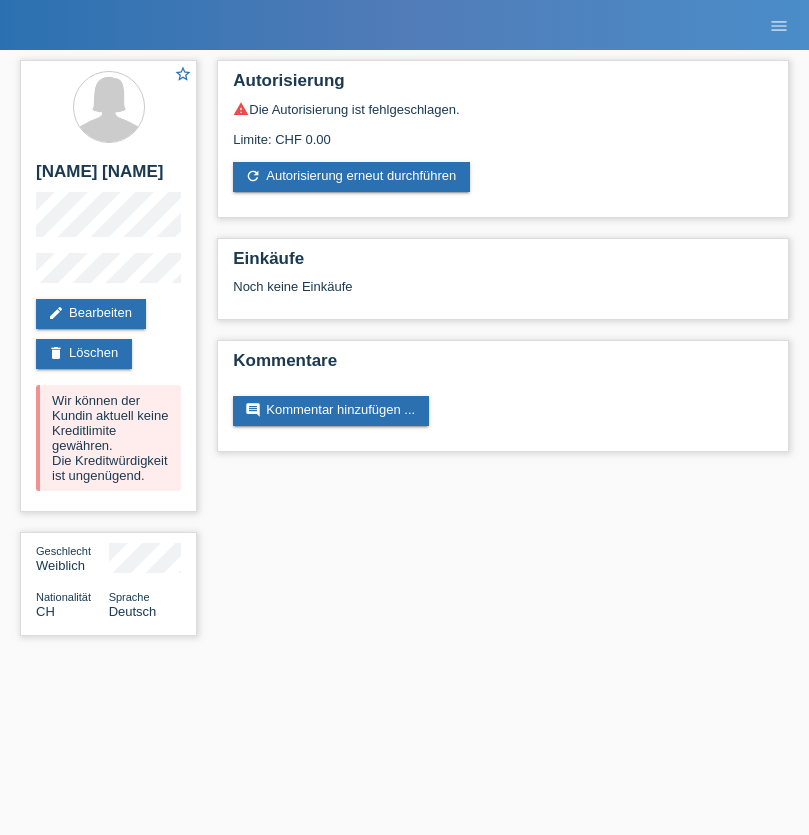 scroll, scrollTop: 0, scrollLeft: 0, axis: both 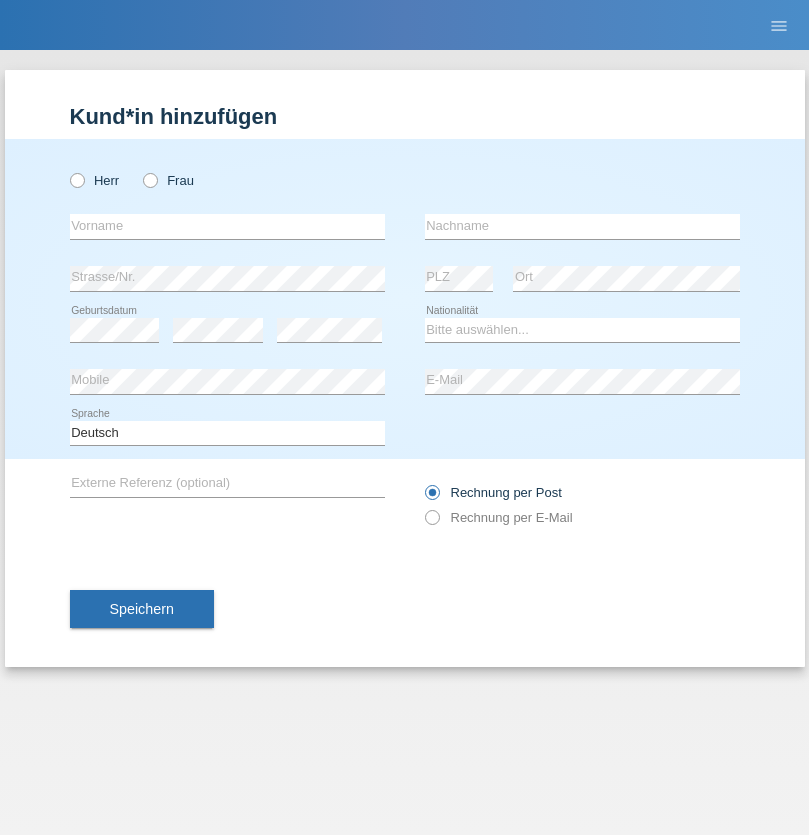 radio on "true" 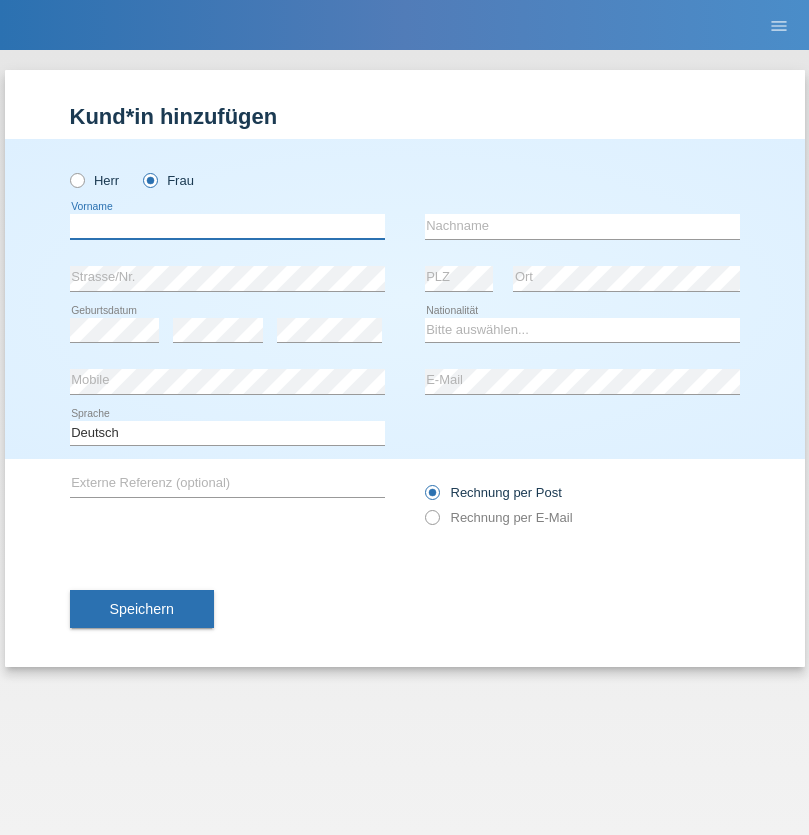 click at bounding box center [227, 226] 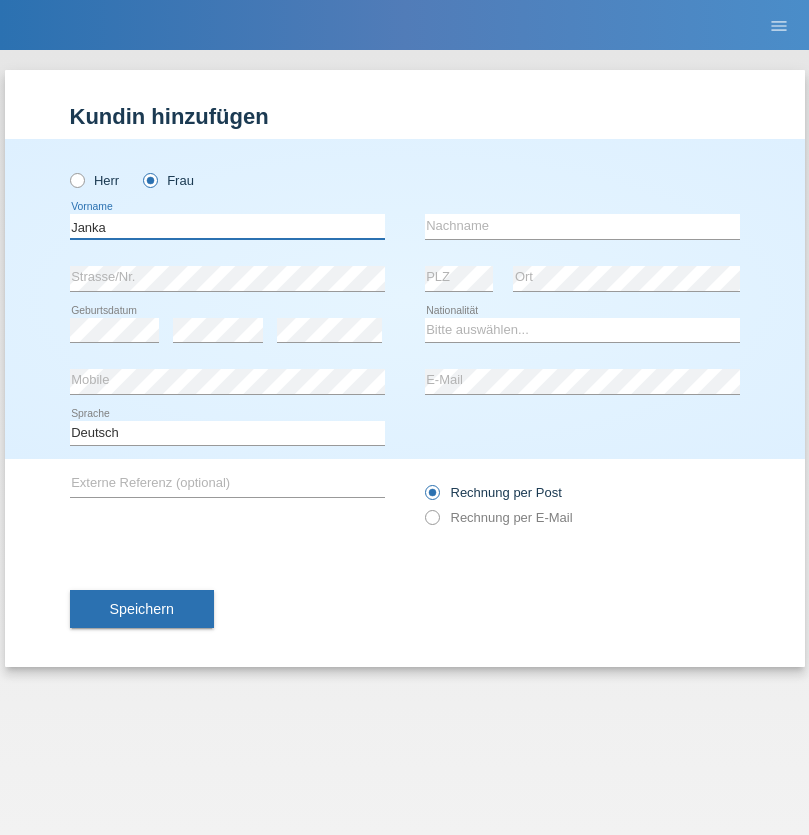 type on "Janka" 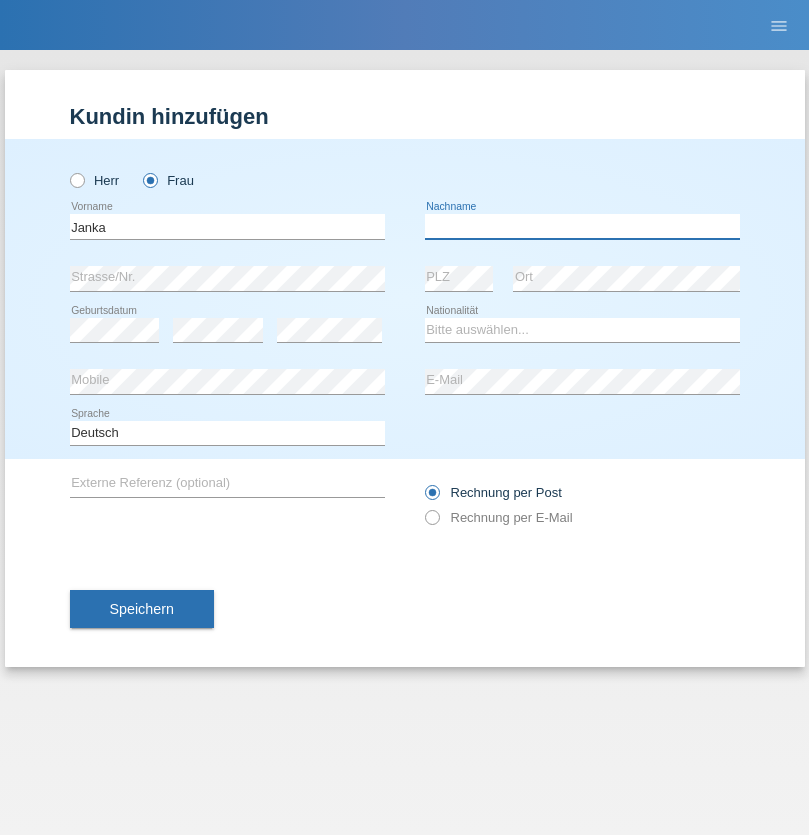 click at bounding box center [582, 226] 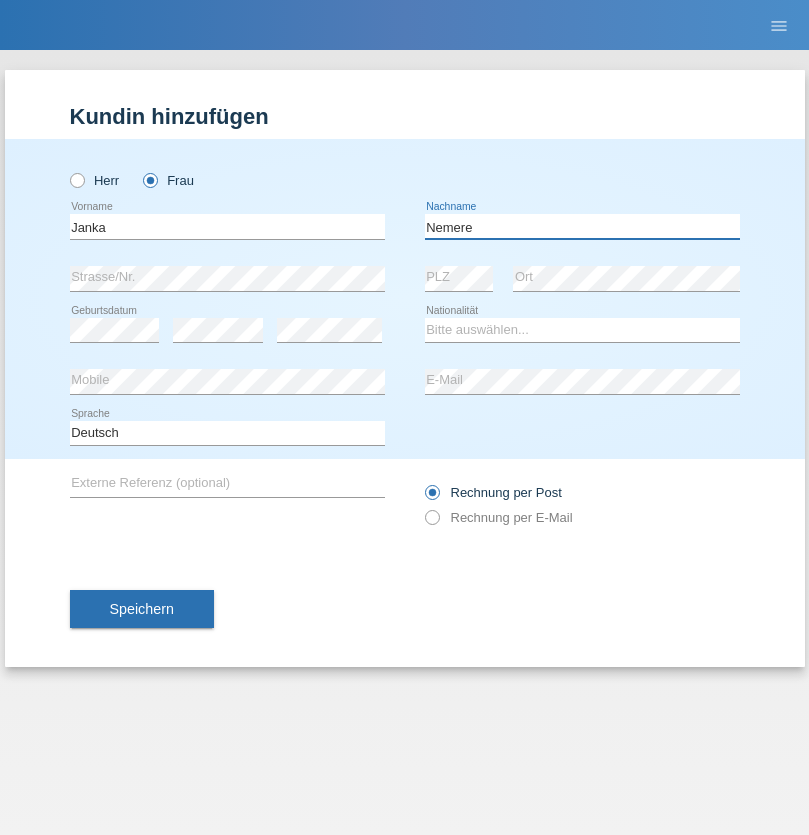 type on "Nemere" 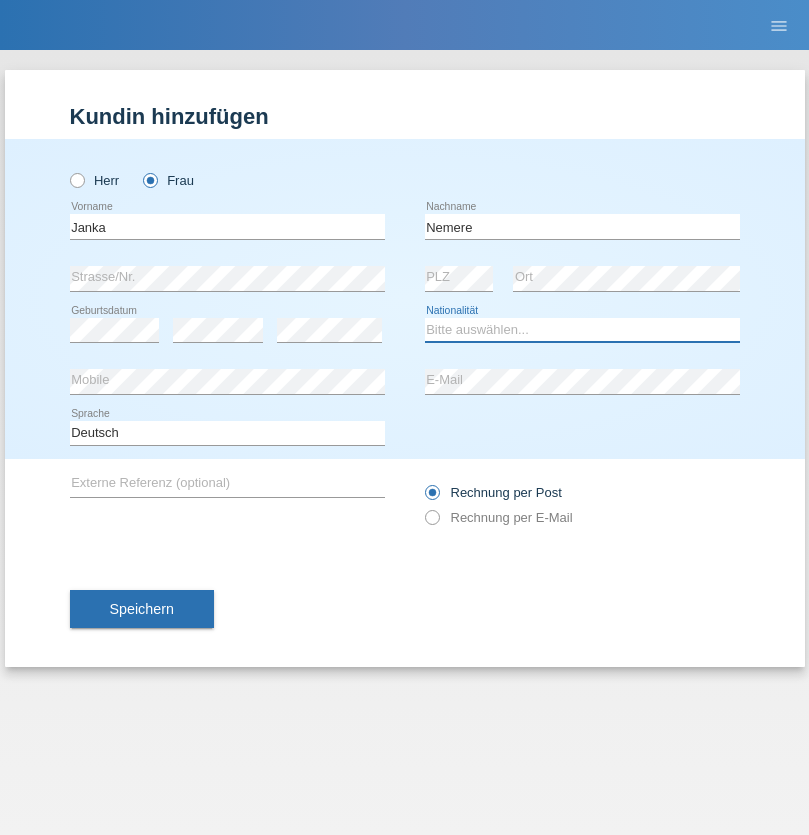 select on "HU" 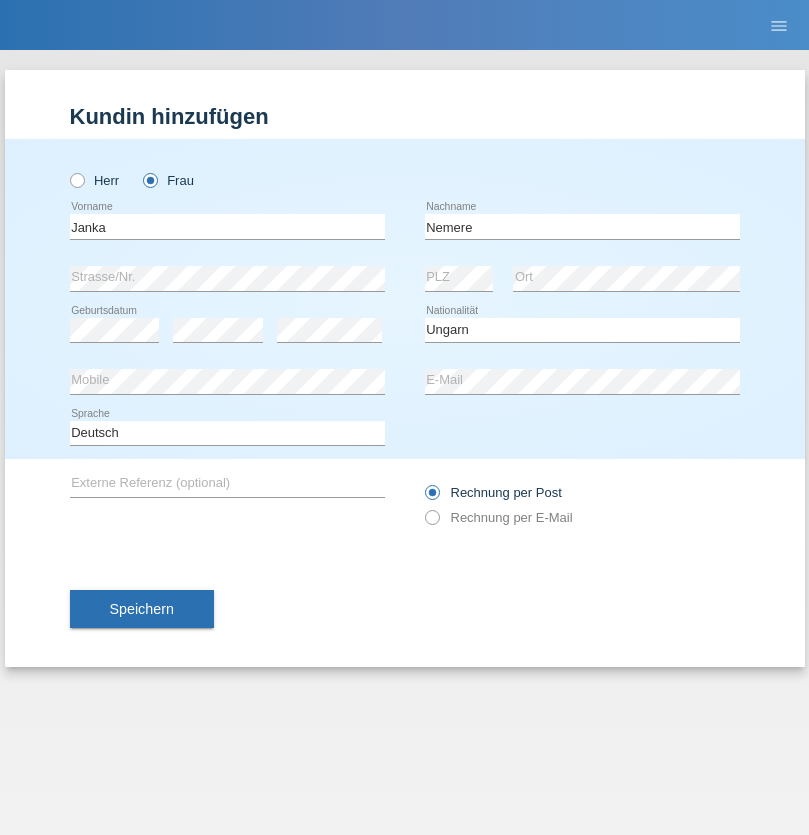 select on "C" 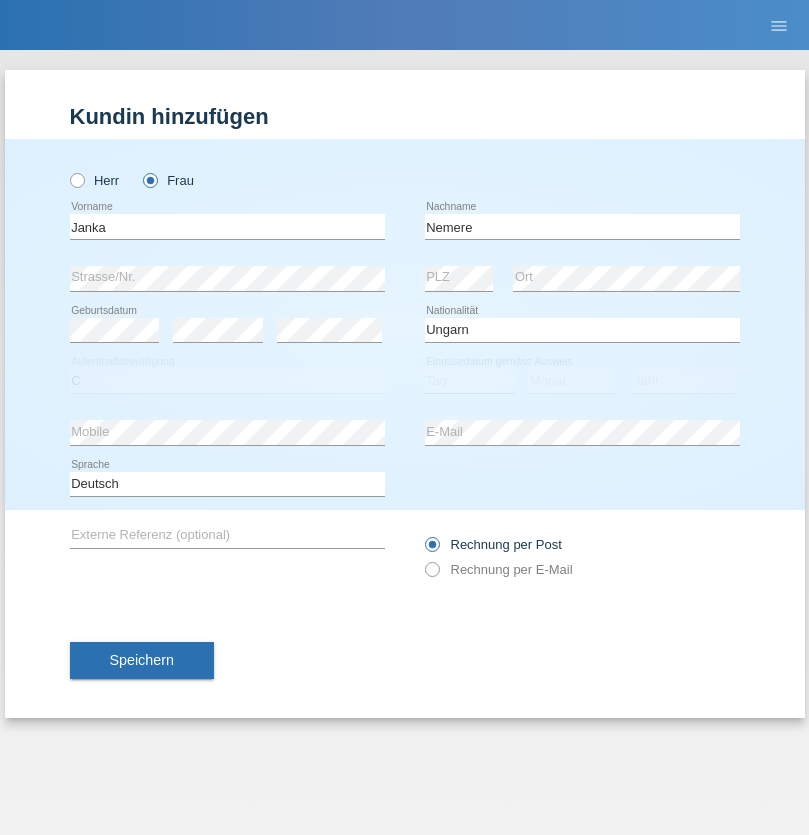 select on "13" 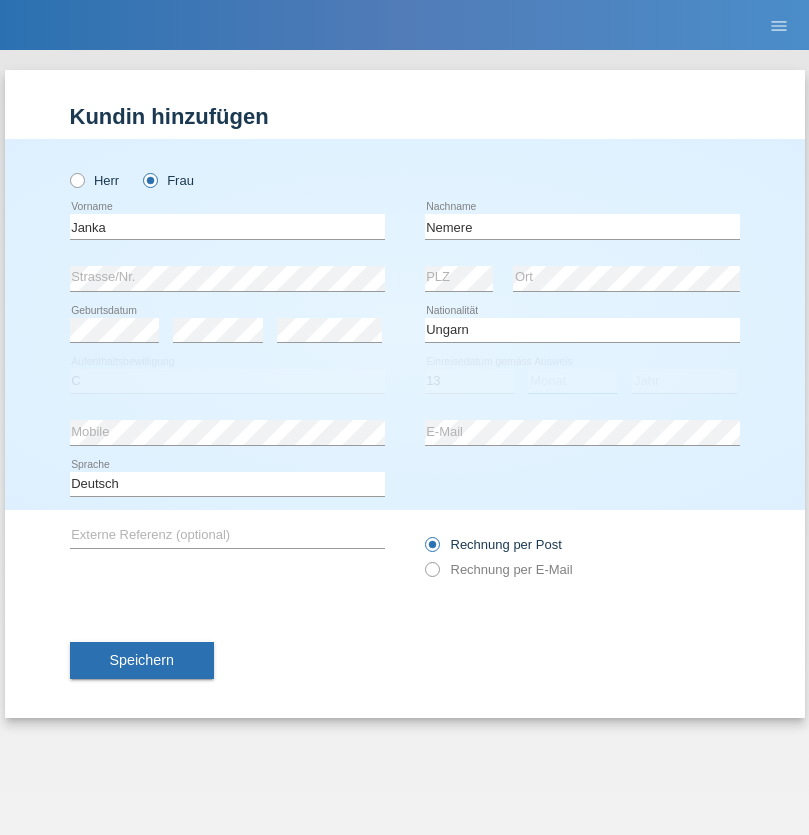 select on "12" 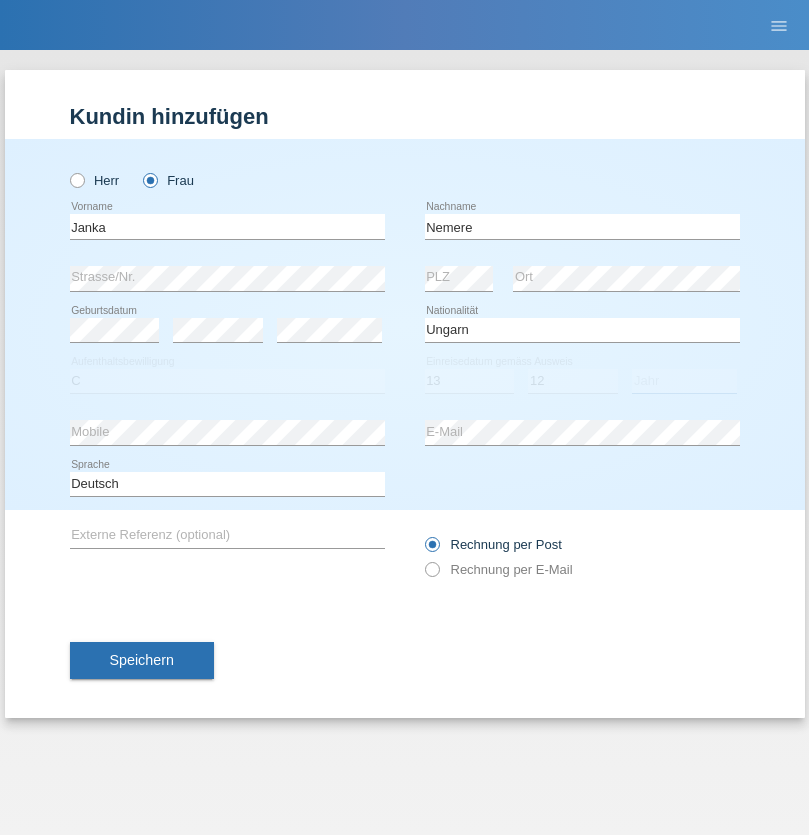 select on "2021" 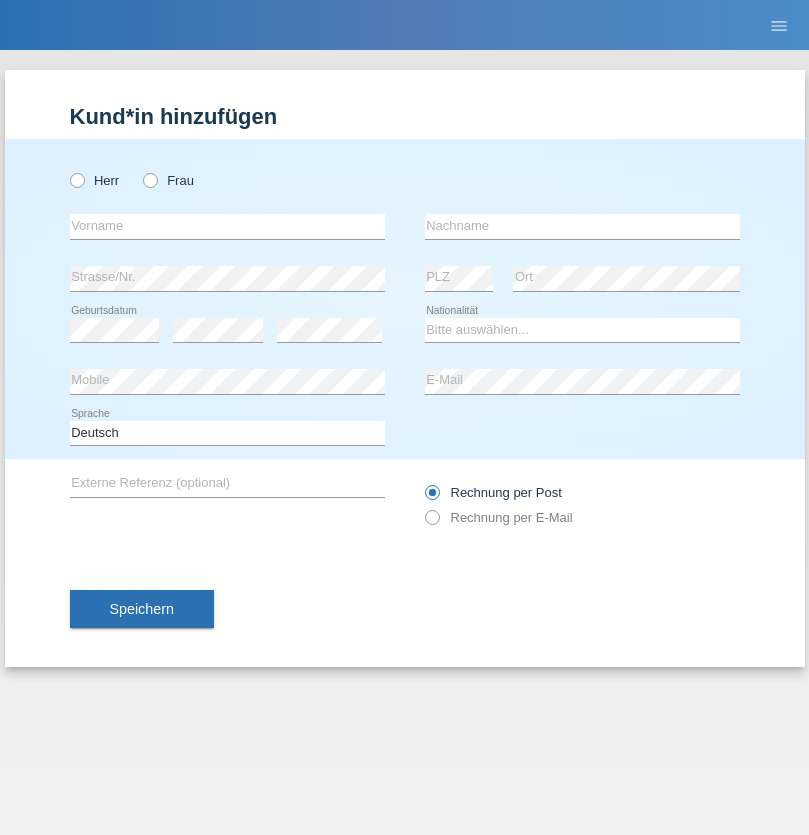 scroll, scrollTop: 0, scrollLeft: 0, axis: both 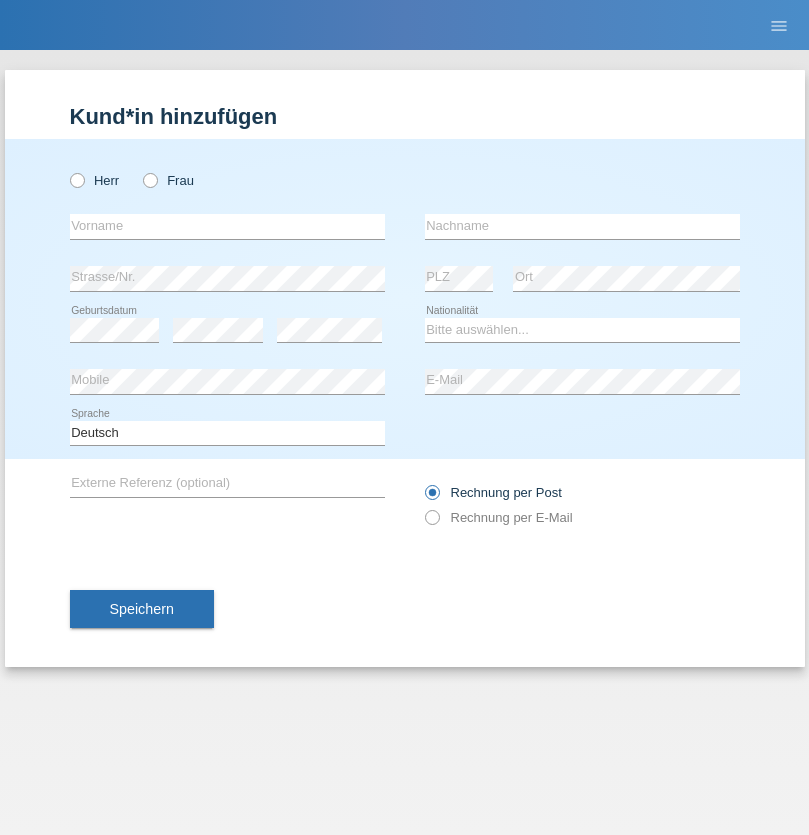 radio on "true" 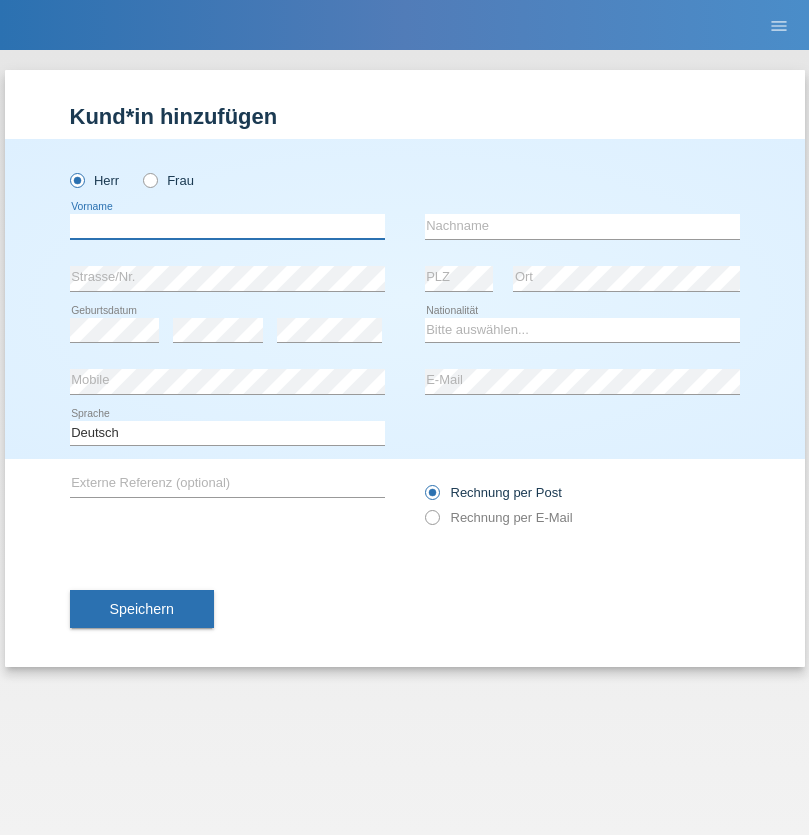click at bounding box center [227, 226] 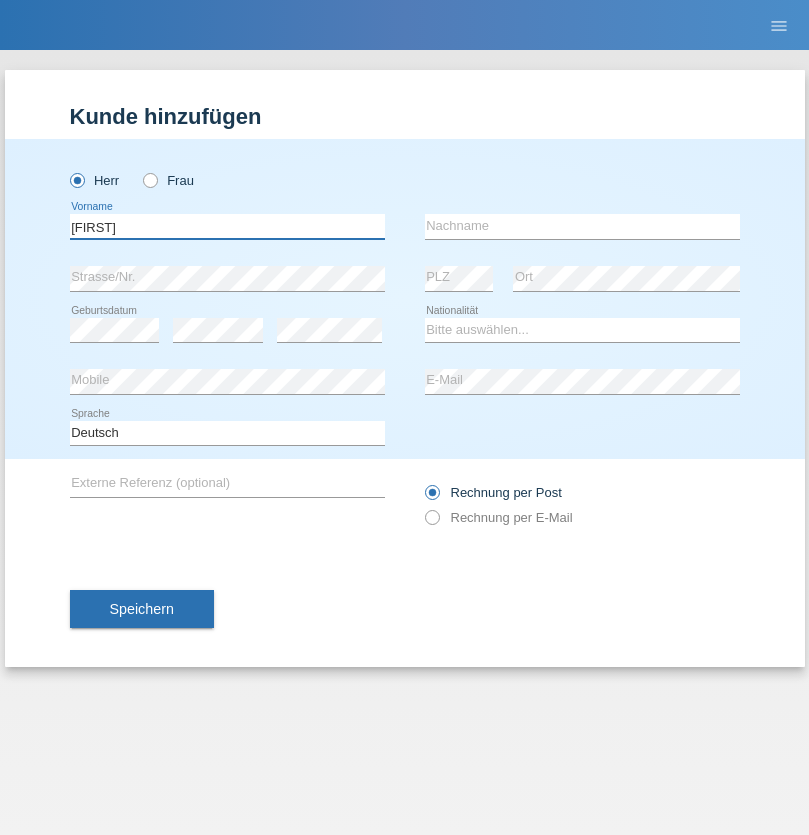 type on "Guilherme" 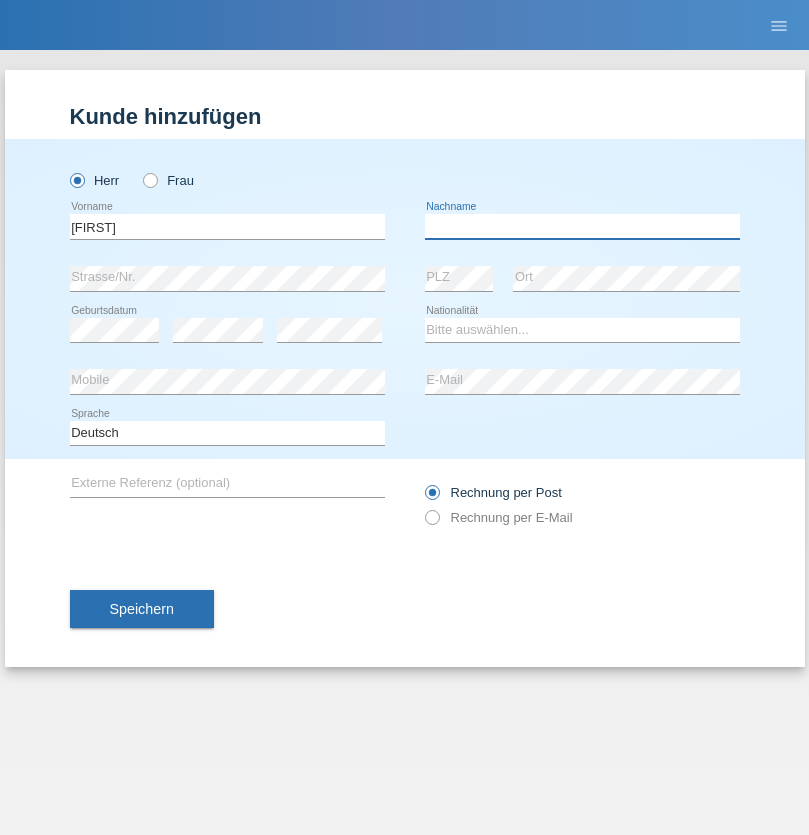 click at bounding box center (582, 226) 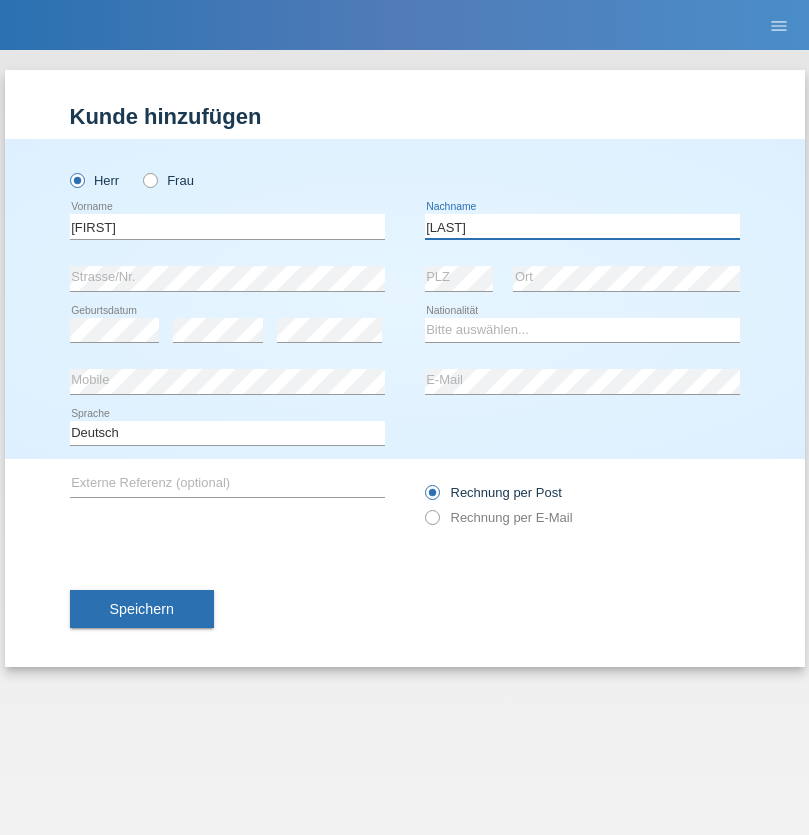 type on "Ferreira" 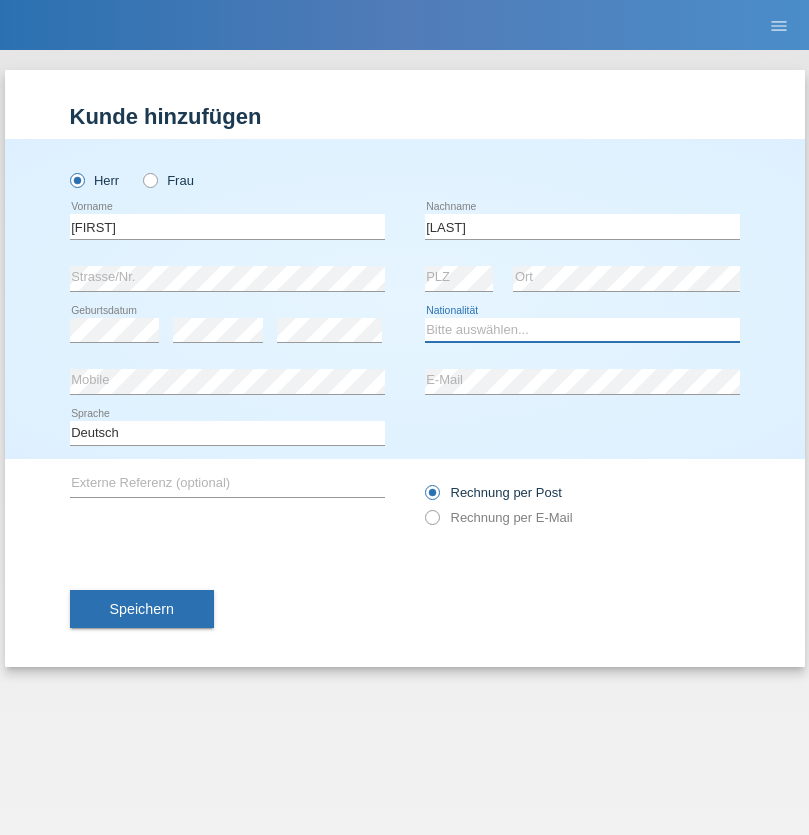 select on "PT" 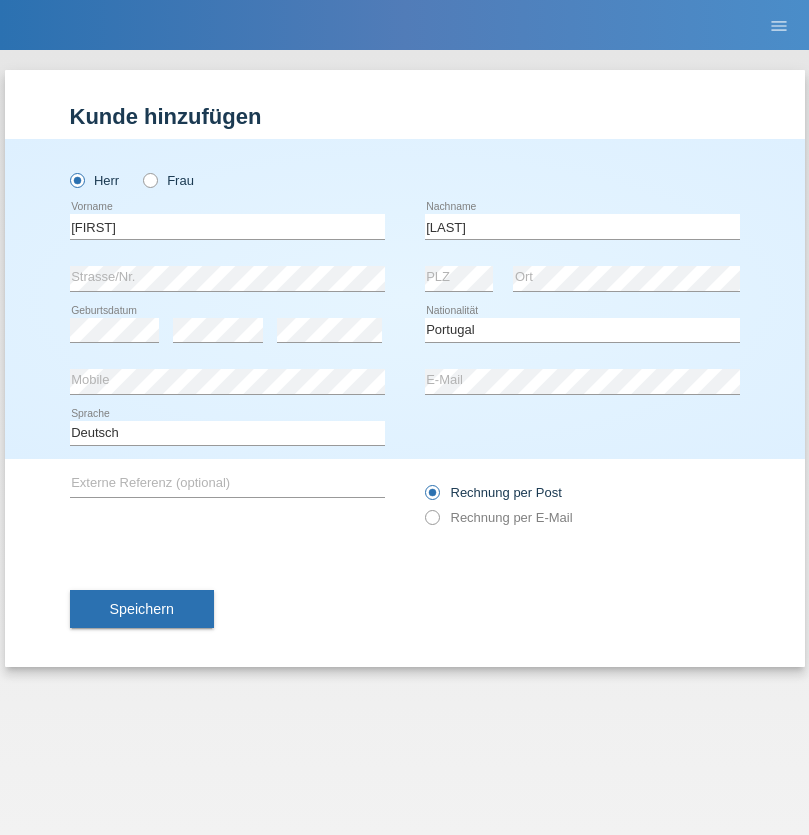 select on "C" 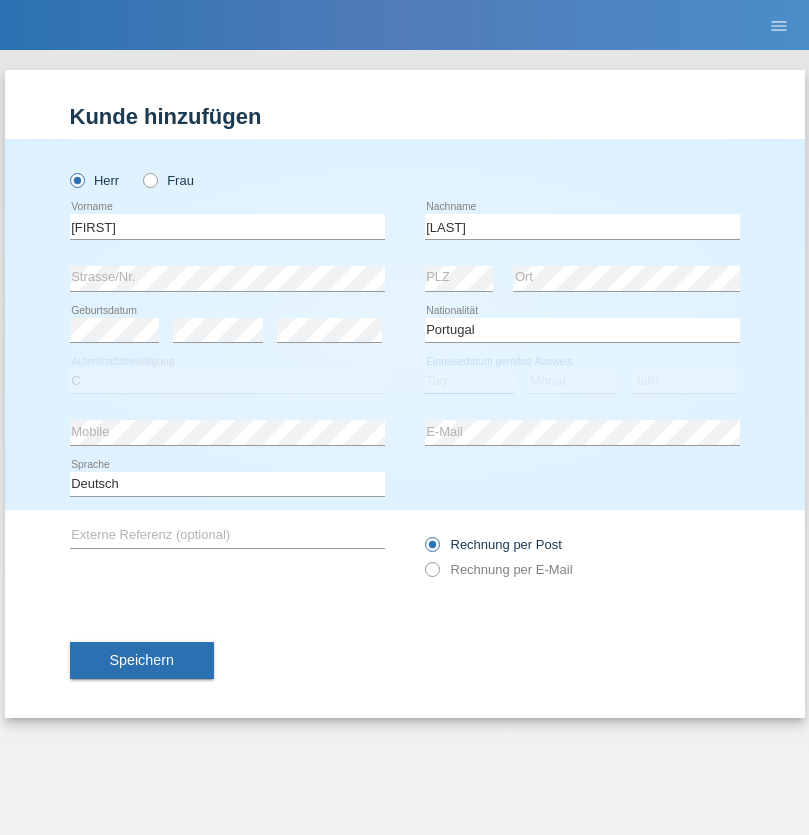 select on "04" 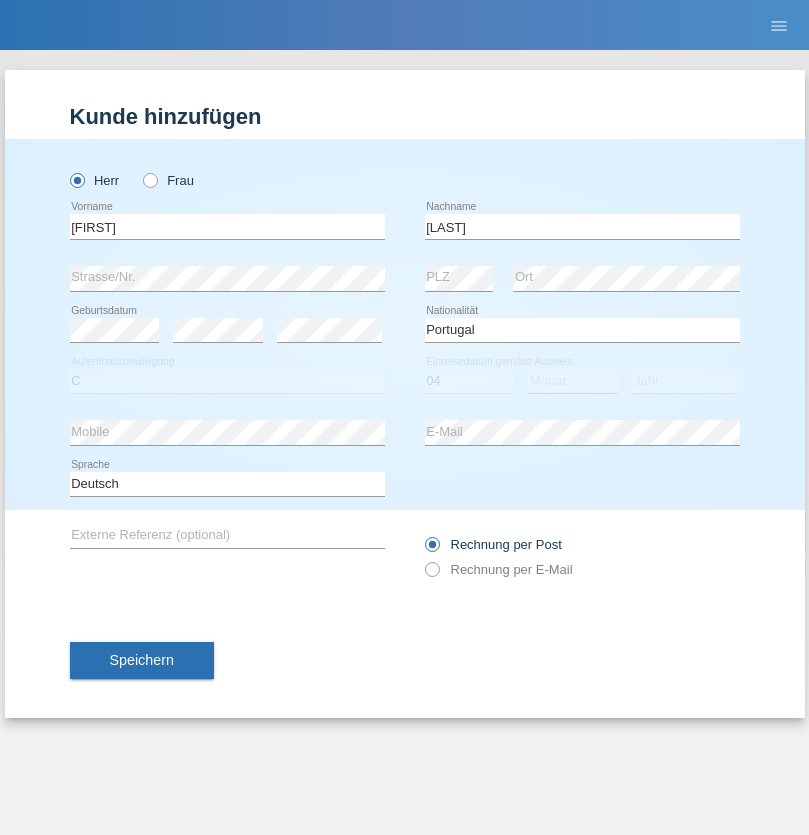 select on "09" 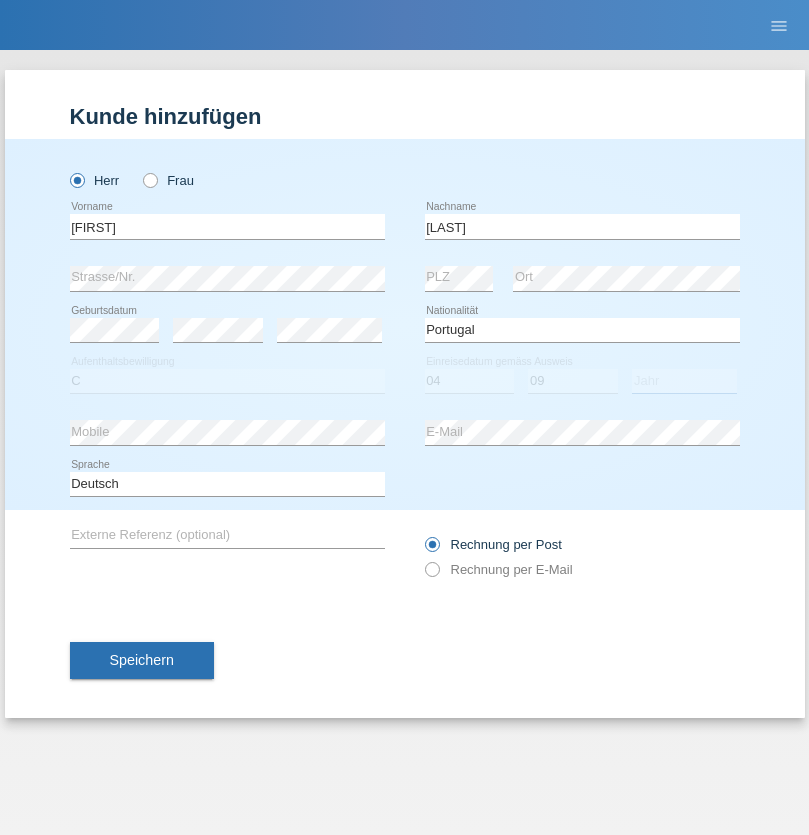 select on "2021" 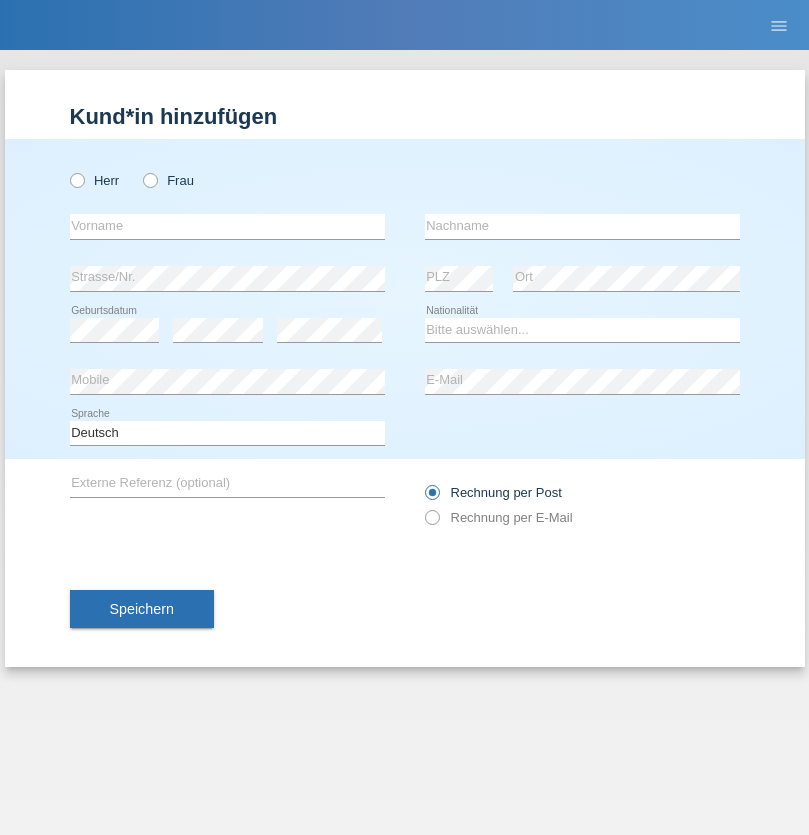 scroll, scrollTop: 0, scrollLeft: 0, axis: both 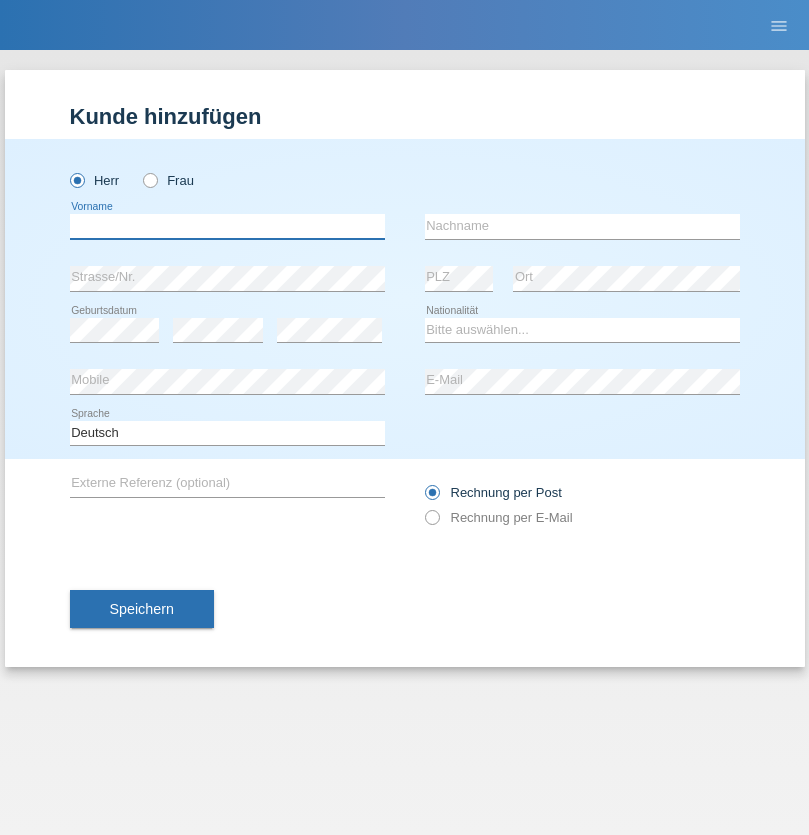 click at bounding box center (227, 226) 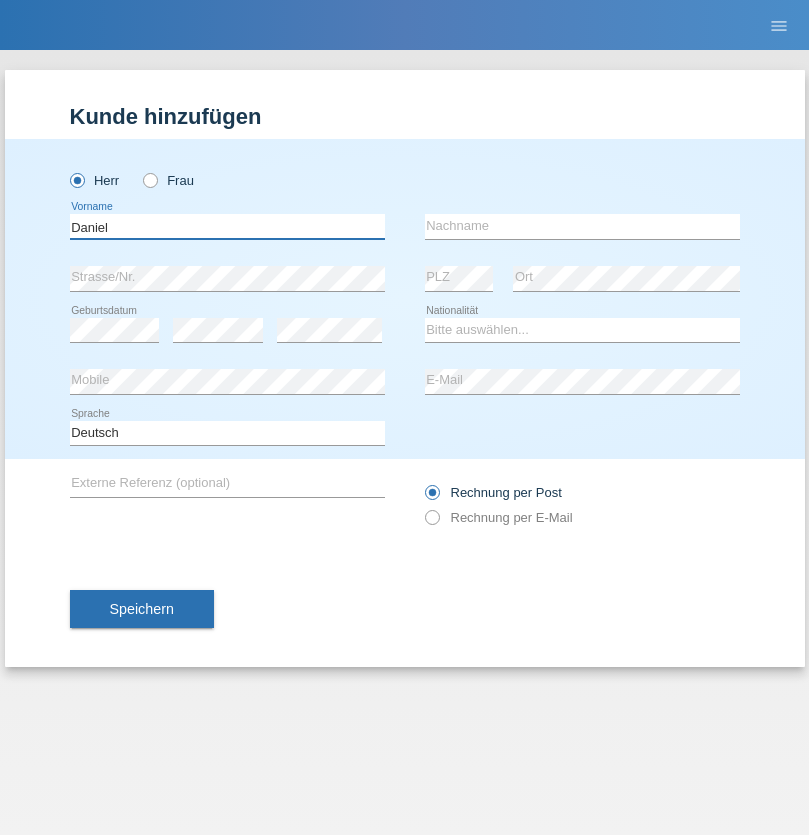 type on "Daniel" 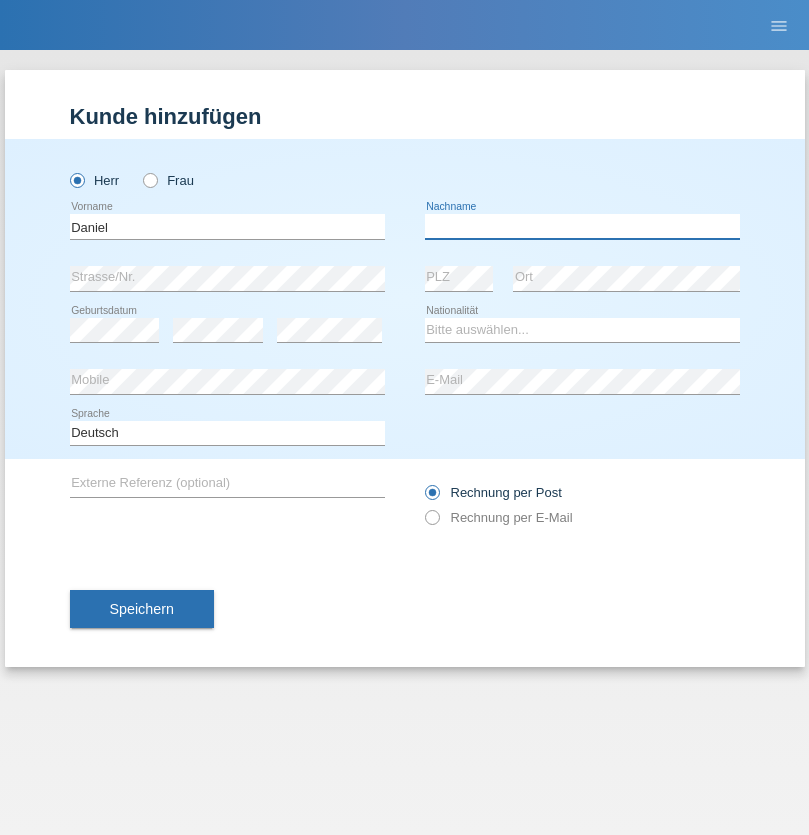 click at bounding box center (582, 226) 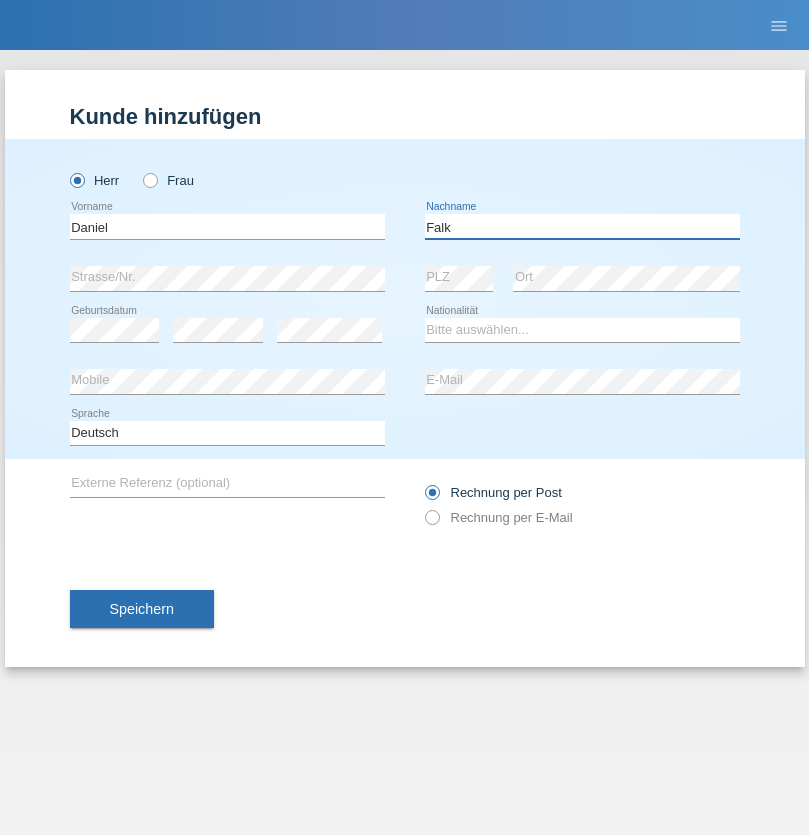 type on "Falk" 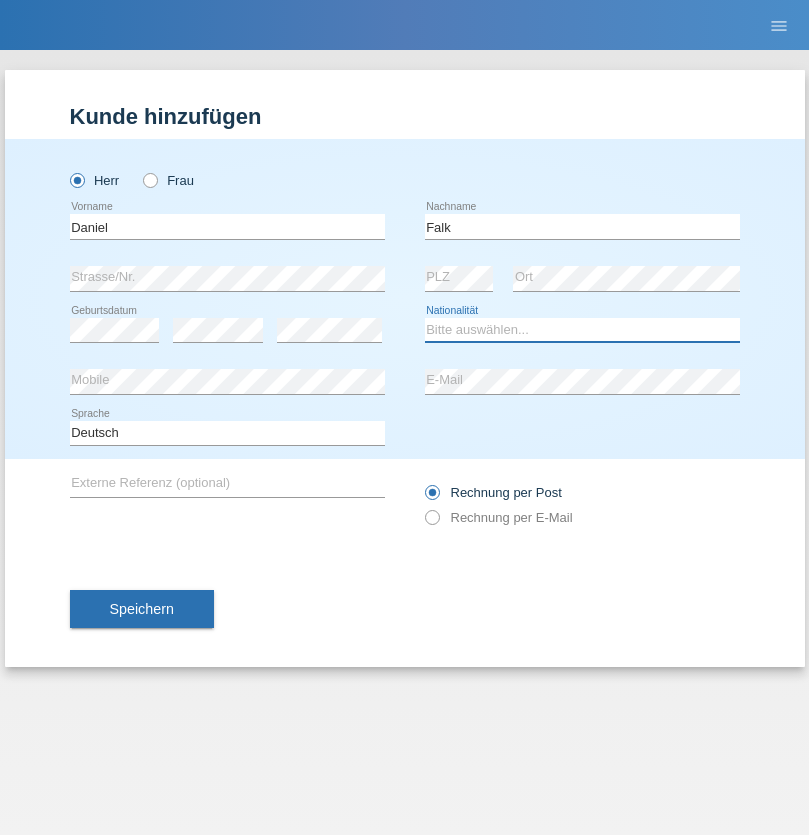 select on "CH" 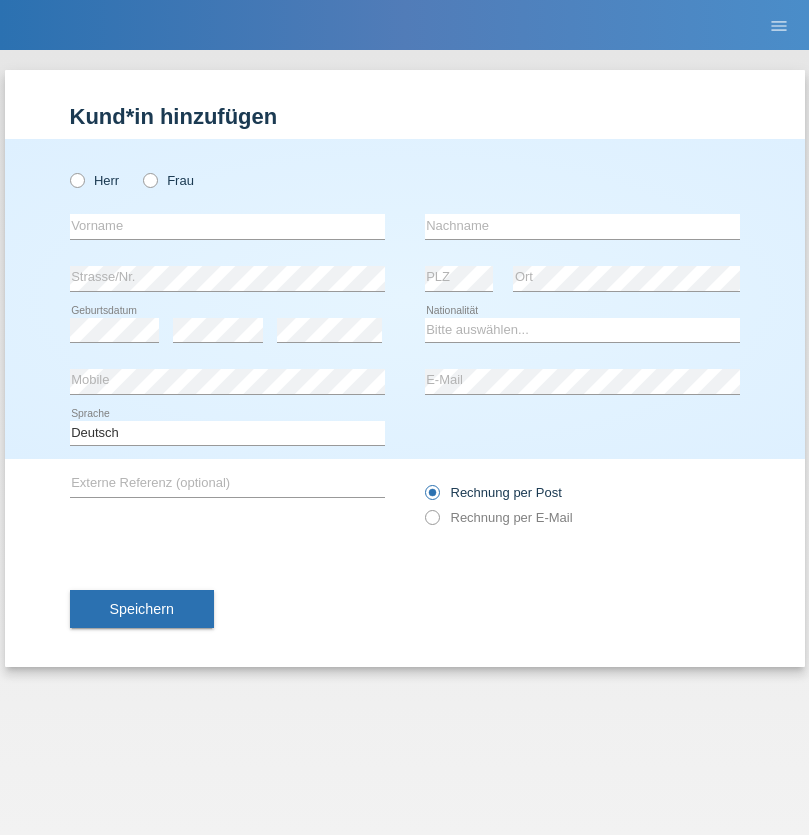 scroll, scrollTop: 0, scrollLeft: 0, axis: both 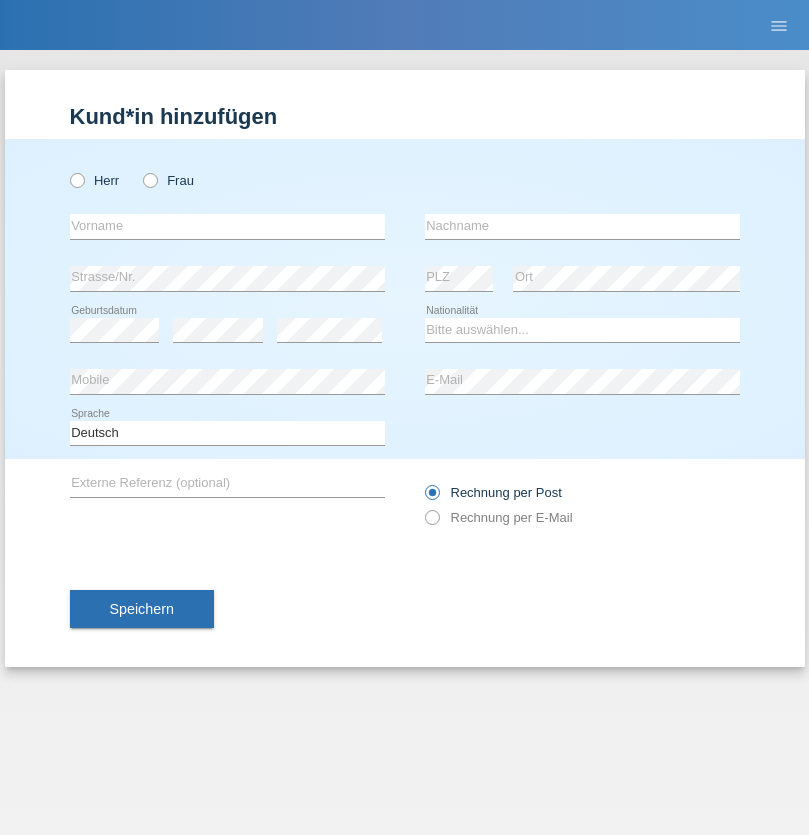 radio on "true" 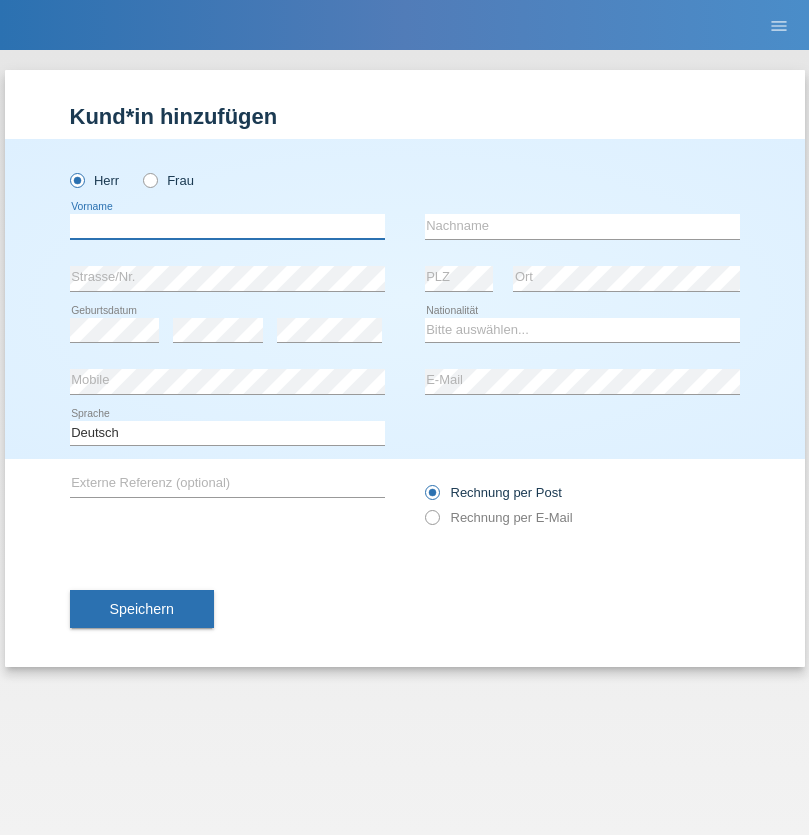click at bounding box center (227, 226) 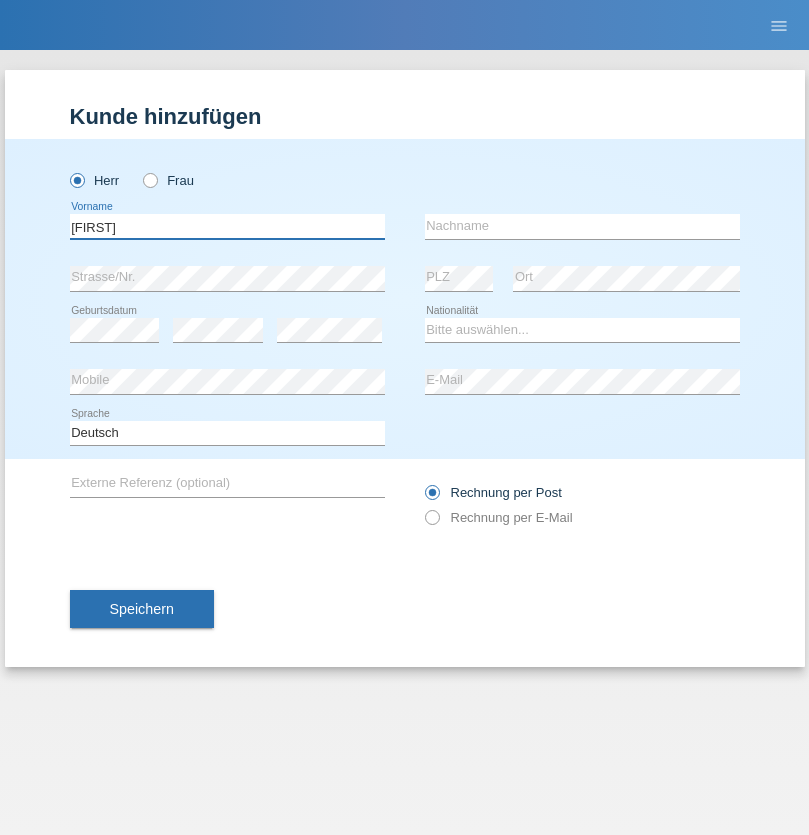type on "[FIRST]" 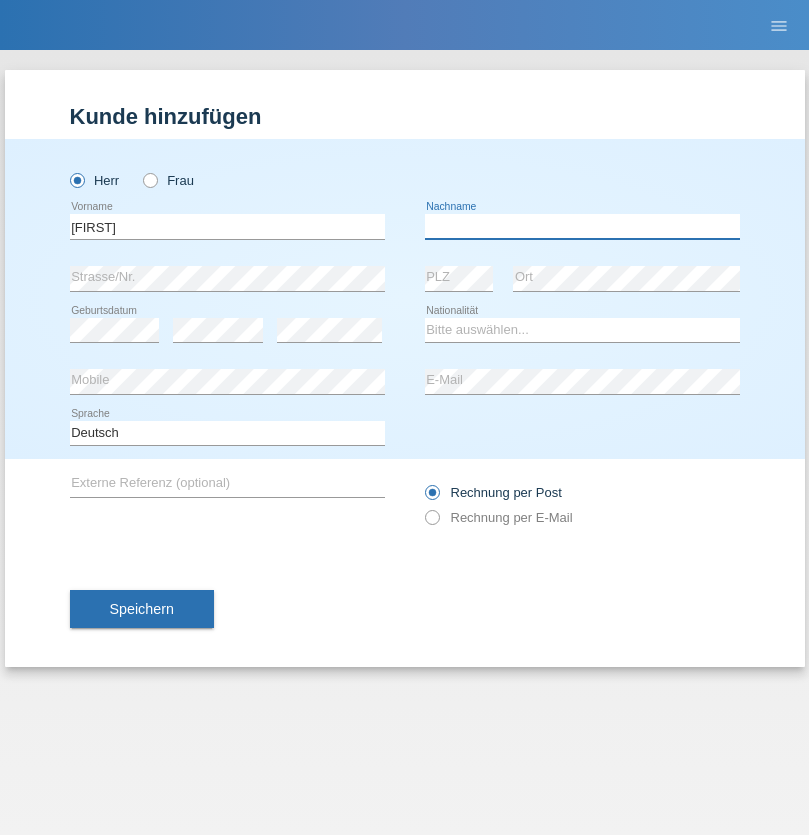 click at bounding box center (582, 226) 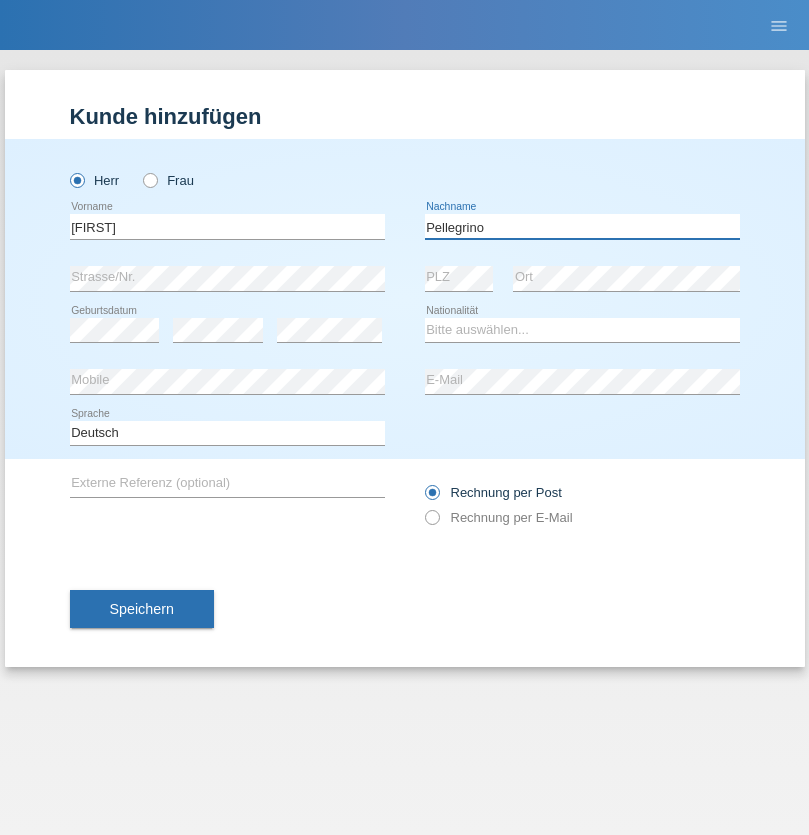type on "Pellegrino" 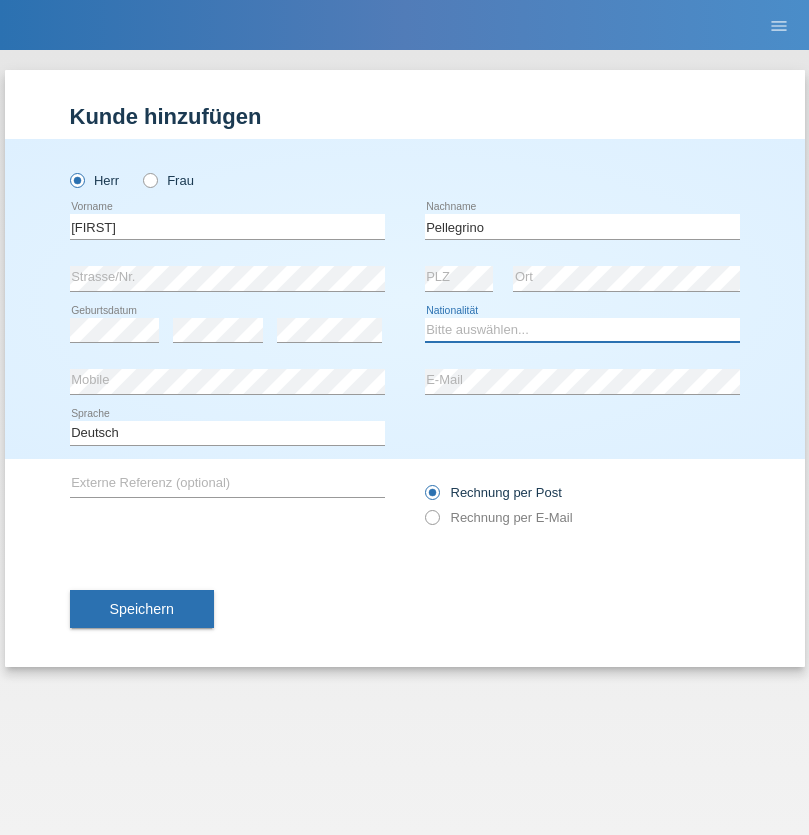 select on "IT" 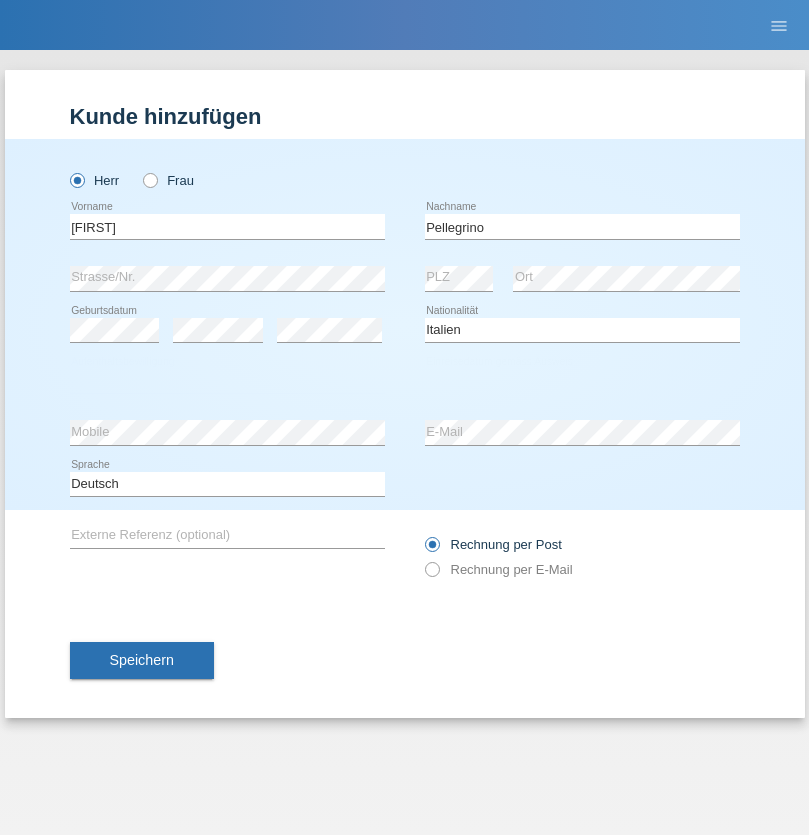 select on "C" 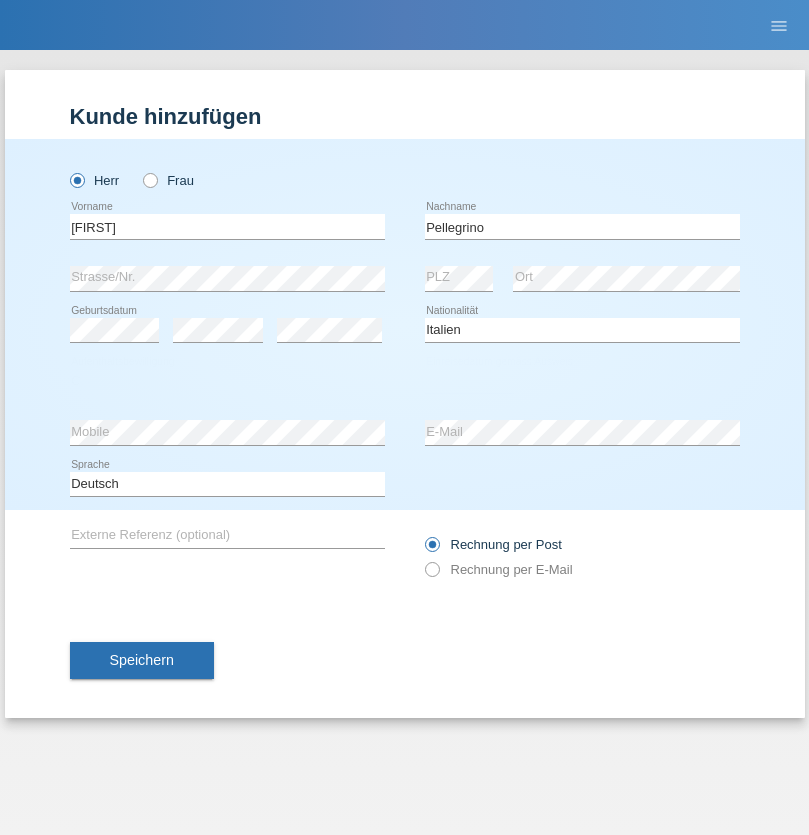 select on "07" 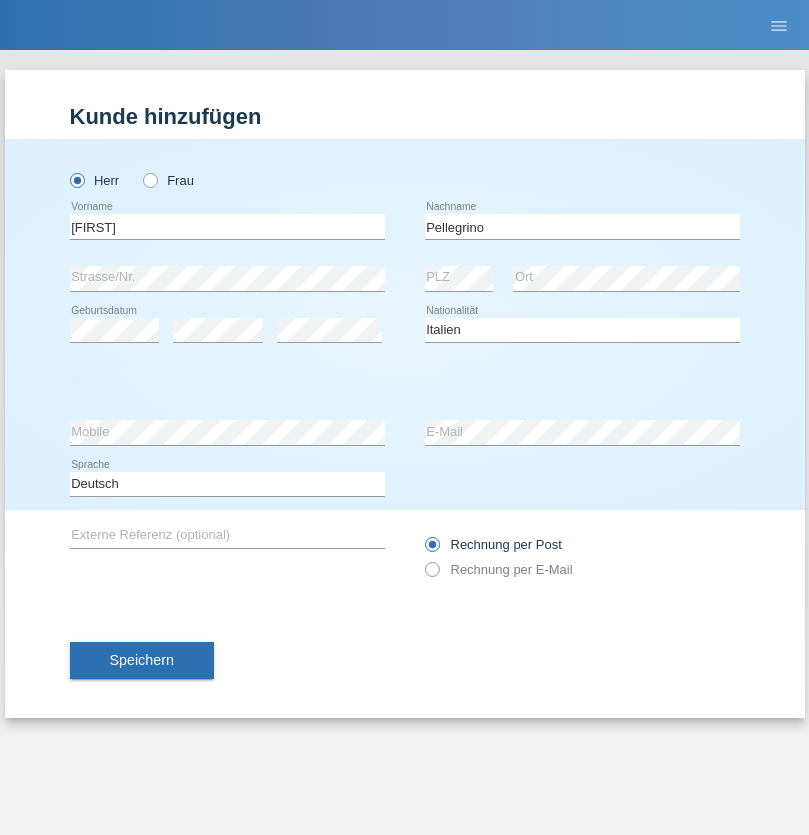 select on "07" 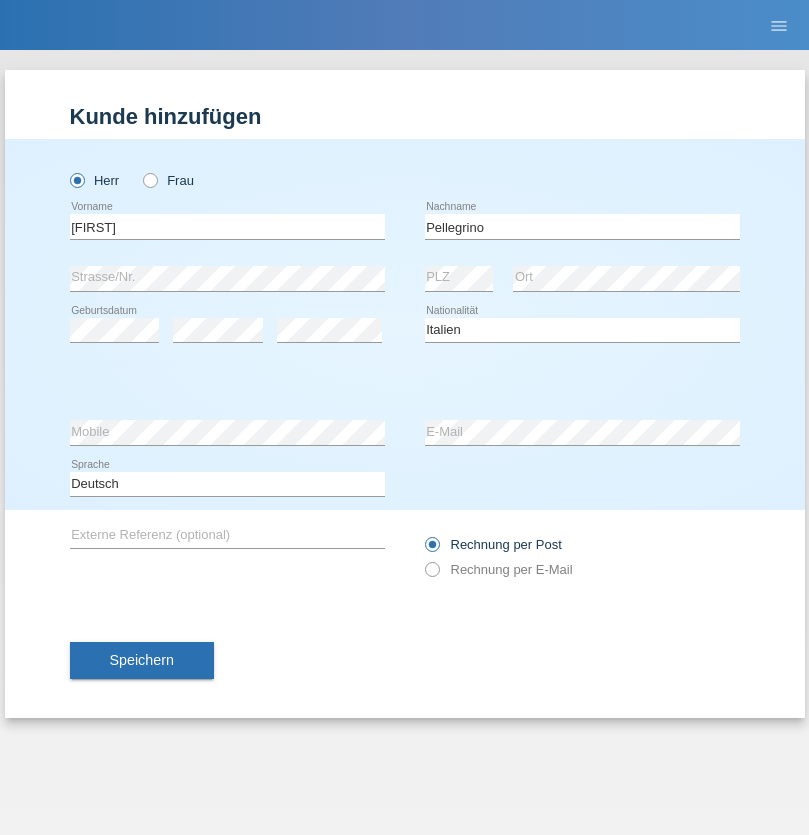 select on "2021" 